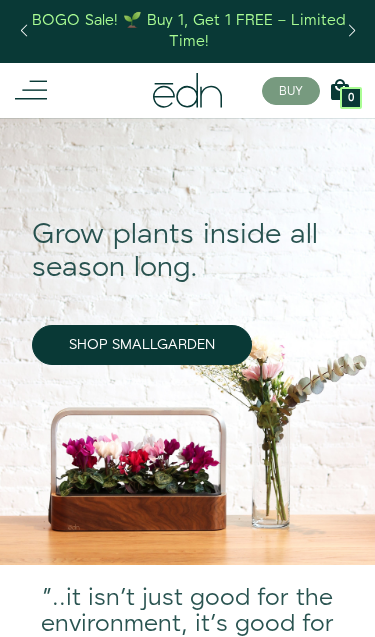 scroll, scrollTop: 0, scrollLeft: 0, axis: both 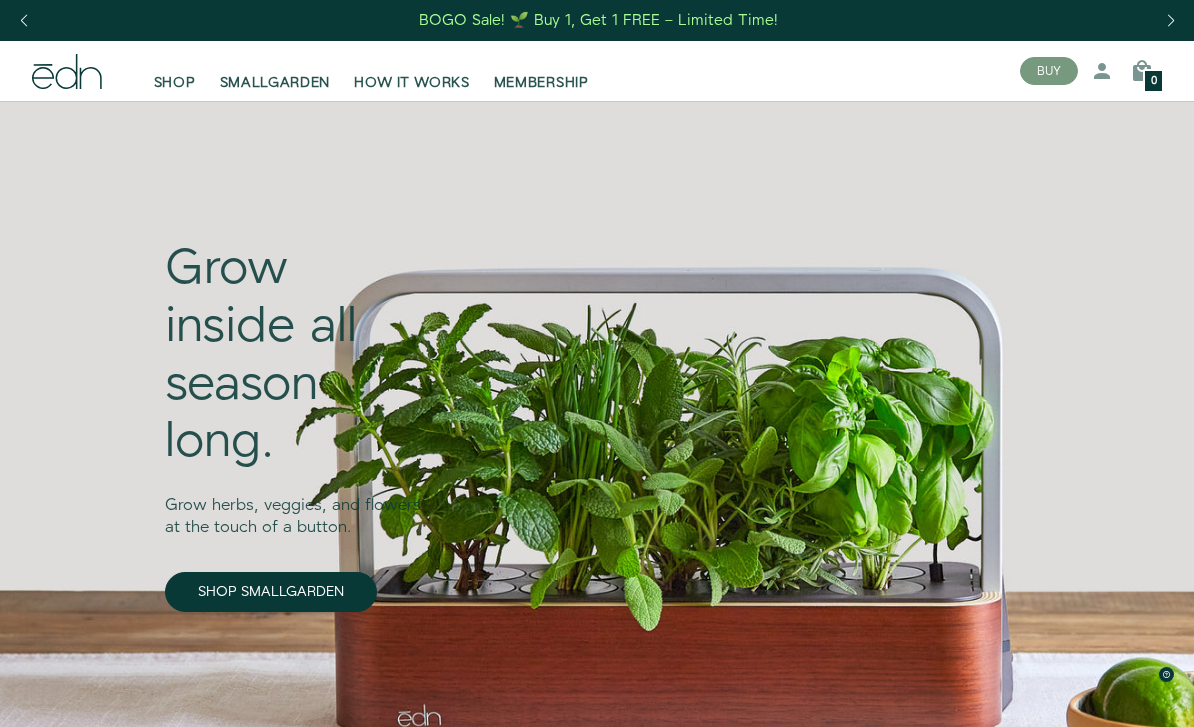 click on "SHOP" at bounding box center [175, 83] 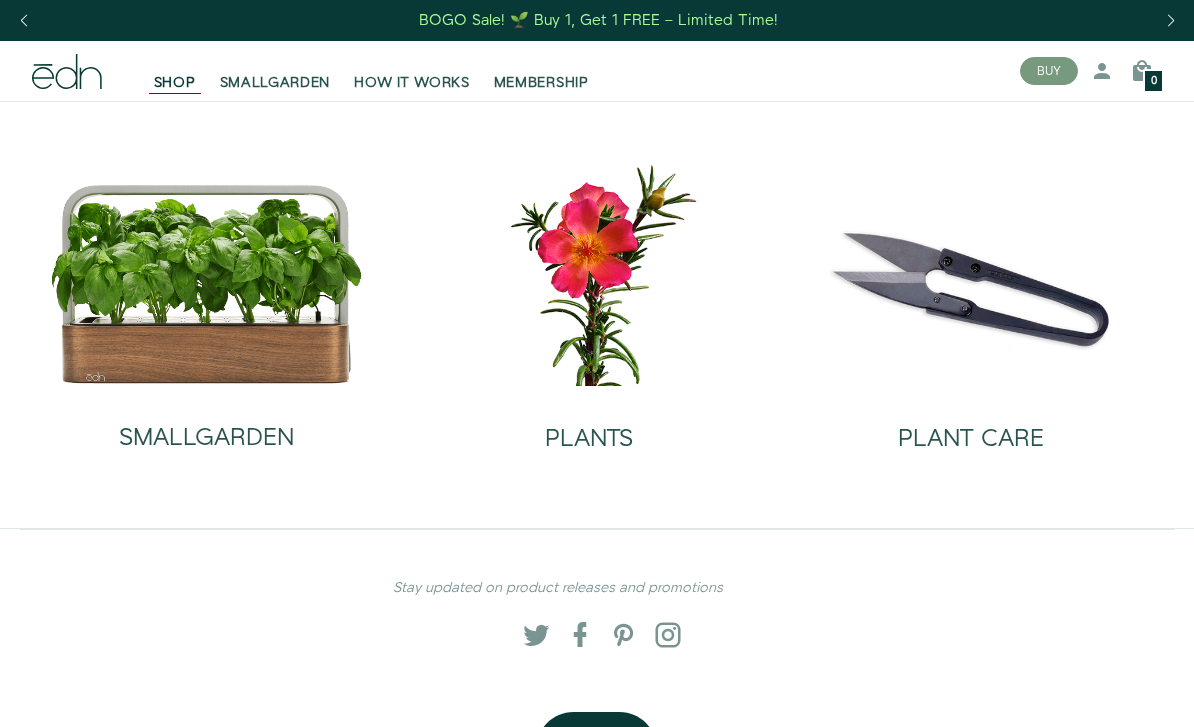 scroll, scrollTop: 0, scrollLeft: 0, axis: both 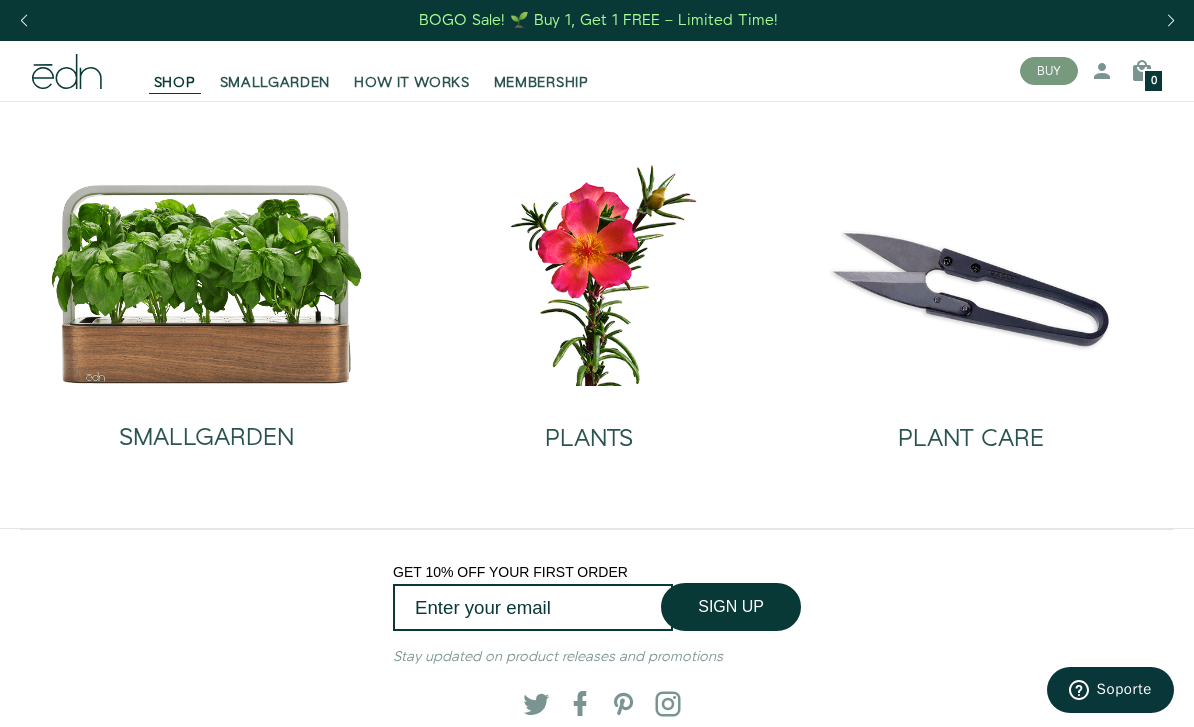click at bounding box center (207, 284) 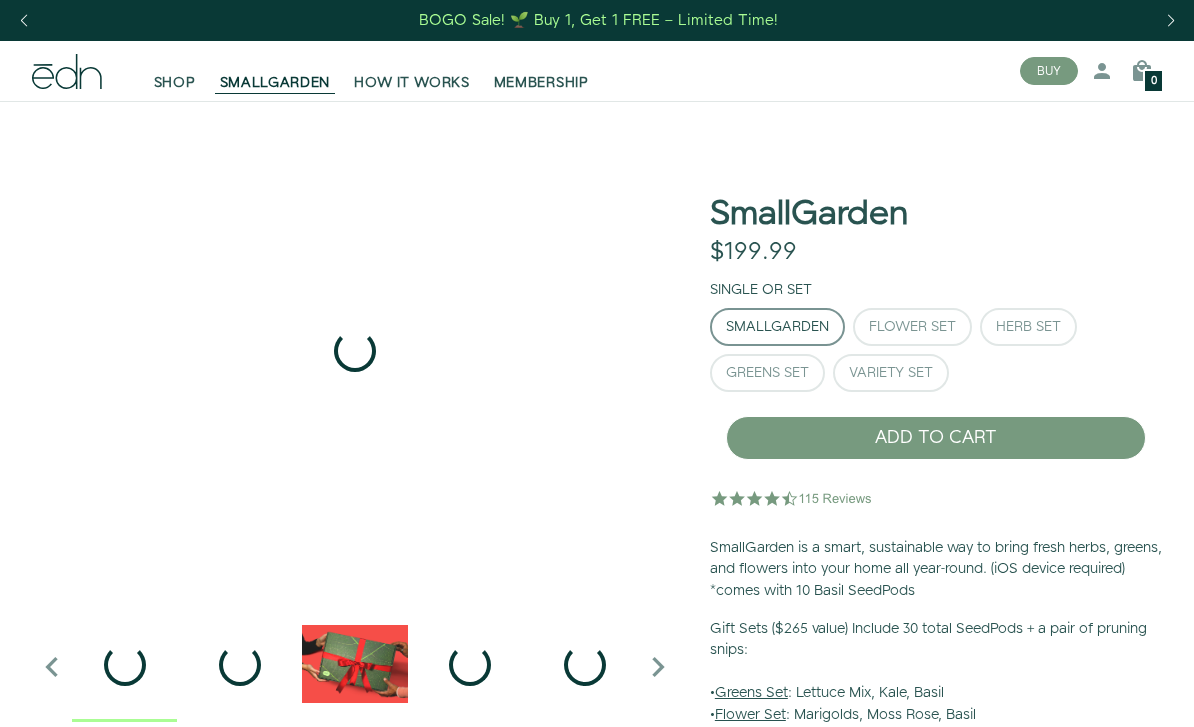 scroll, scrollTop: 0, scrollLeft: 0, axis: both 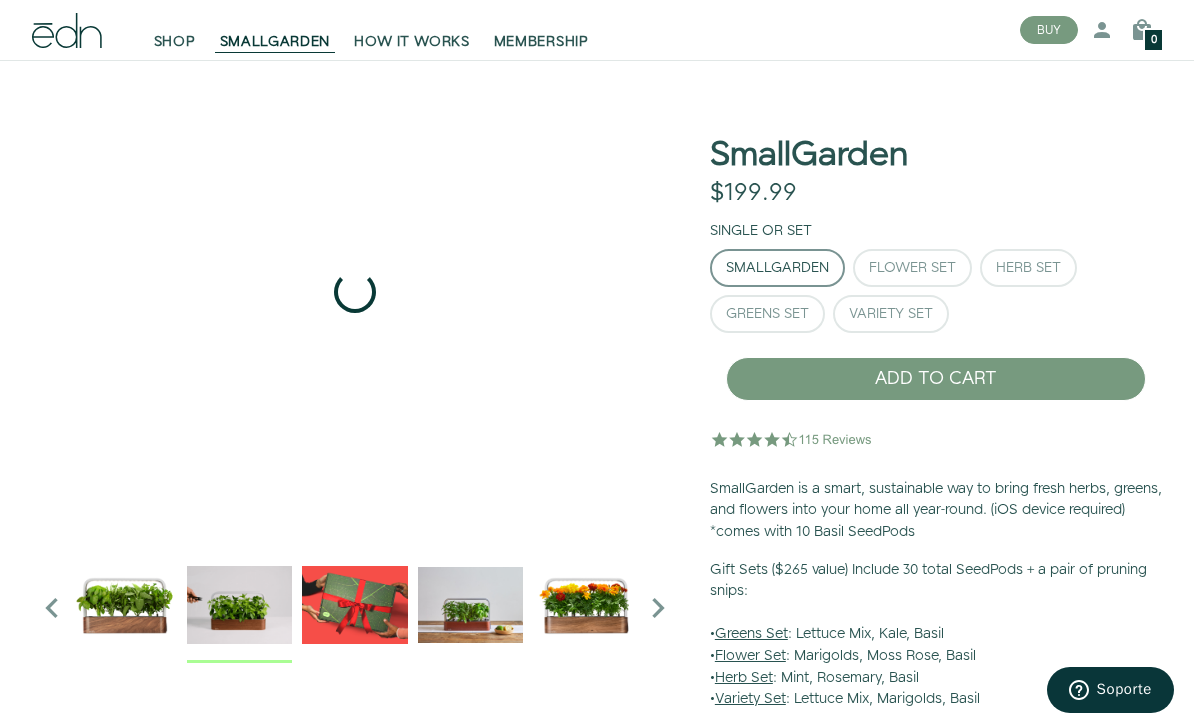 click at bounding box center [239, 604] 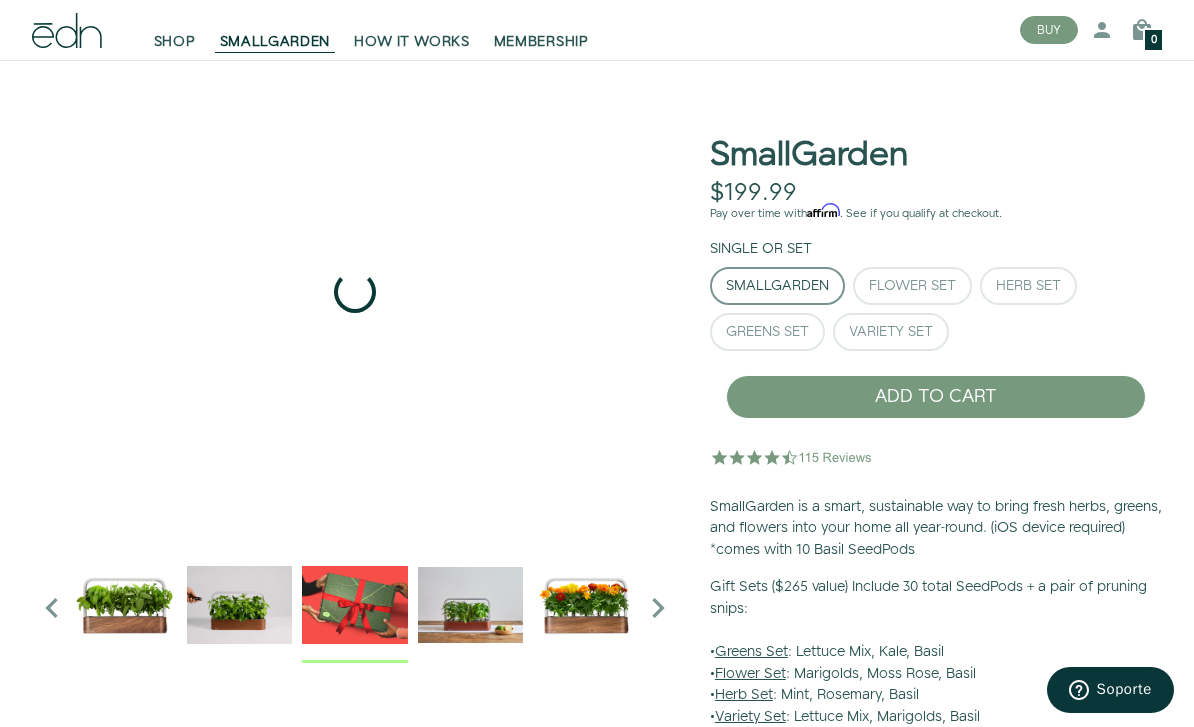 click at bounding box center (354, 604) 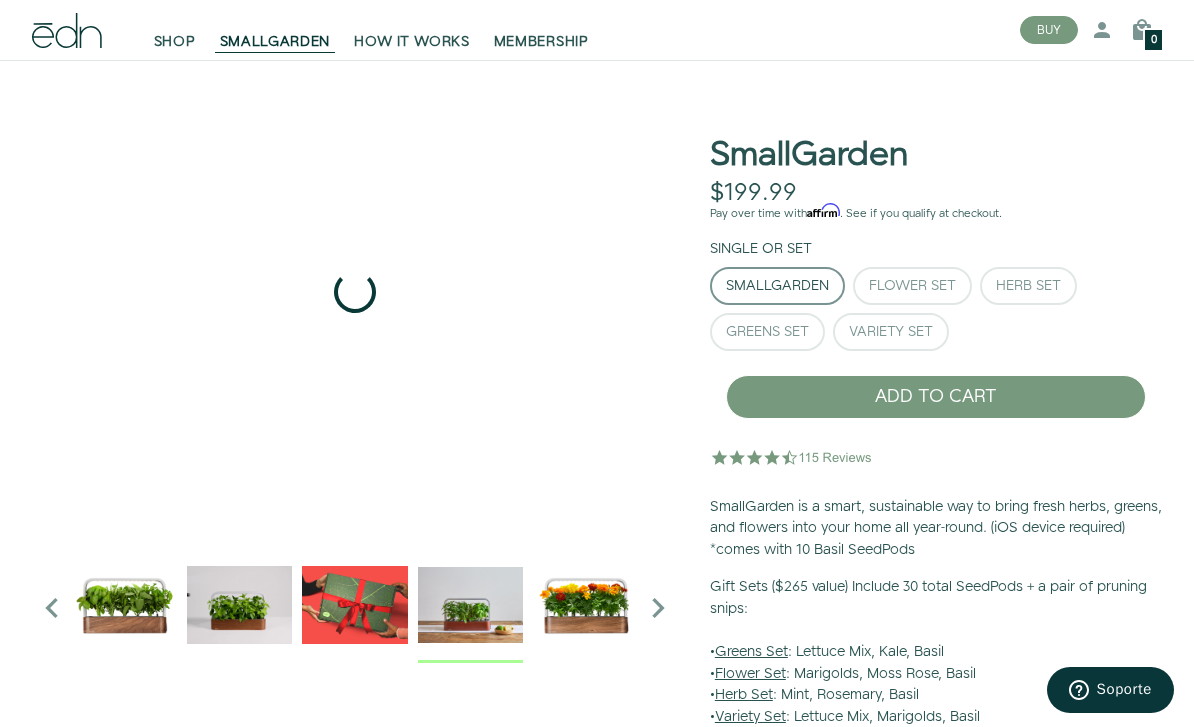 click at bounding box center (470, 604) 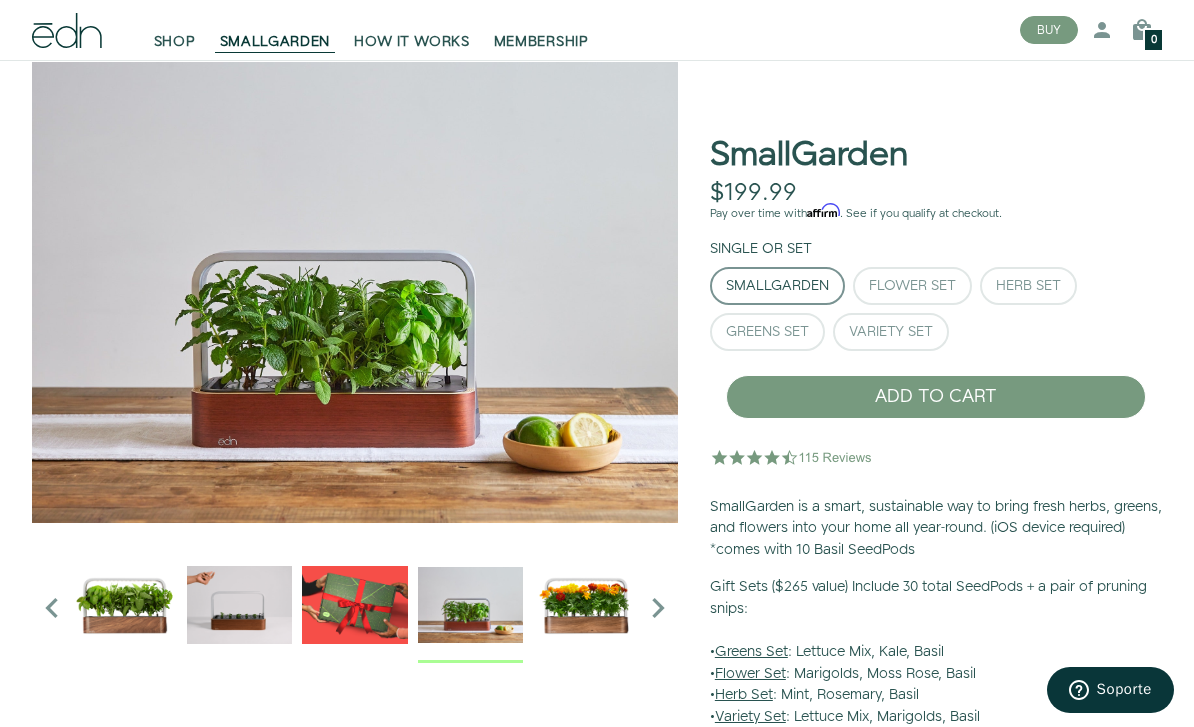 click at bounding box center [470, 604] 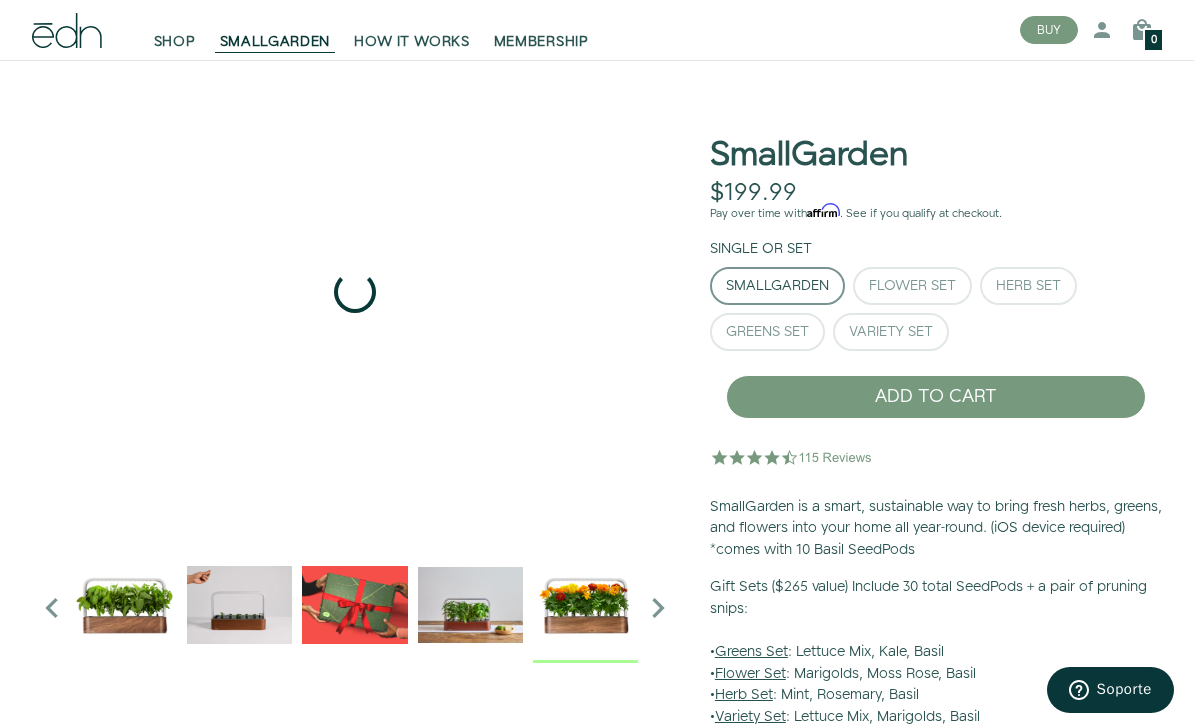 click at bounding box center [585, 604] 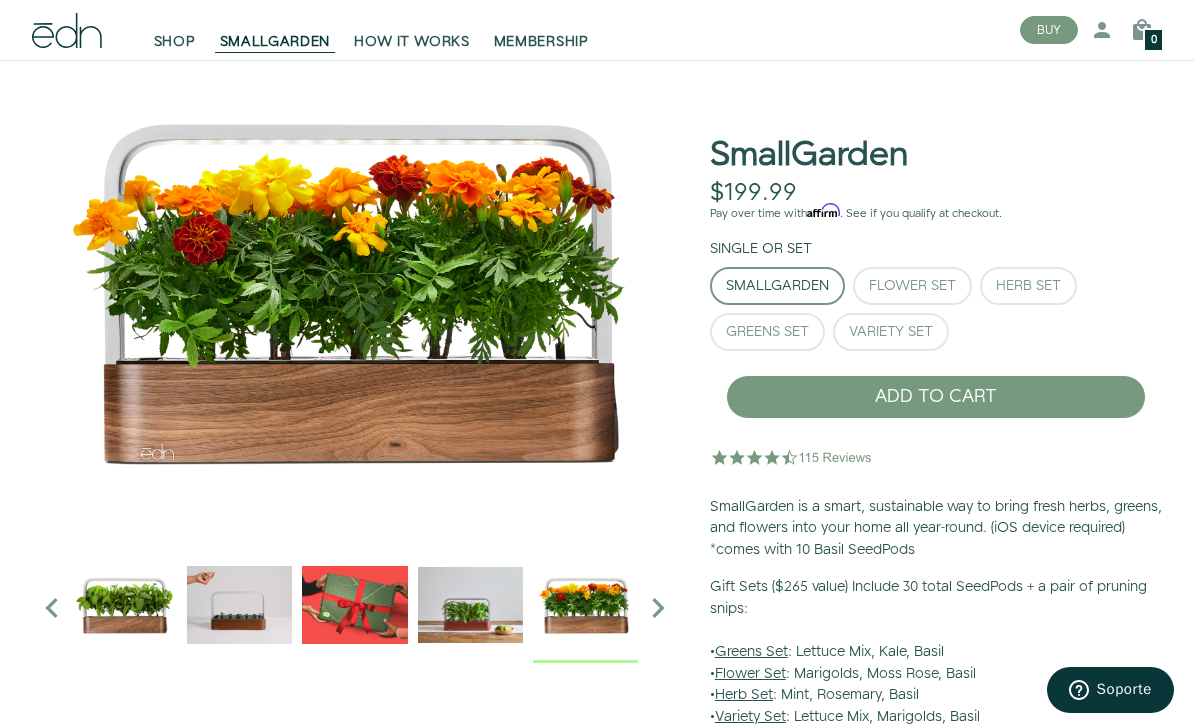 click at bounding box center [585, 604] 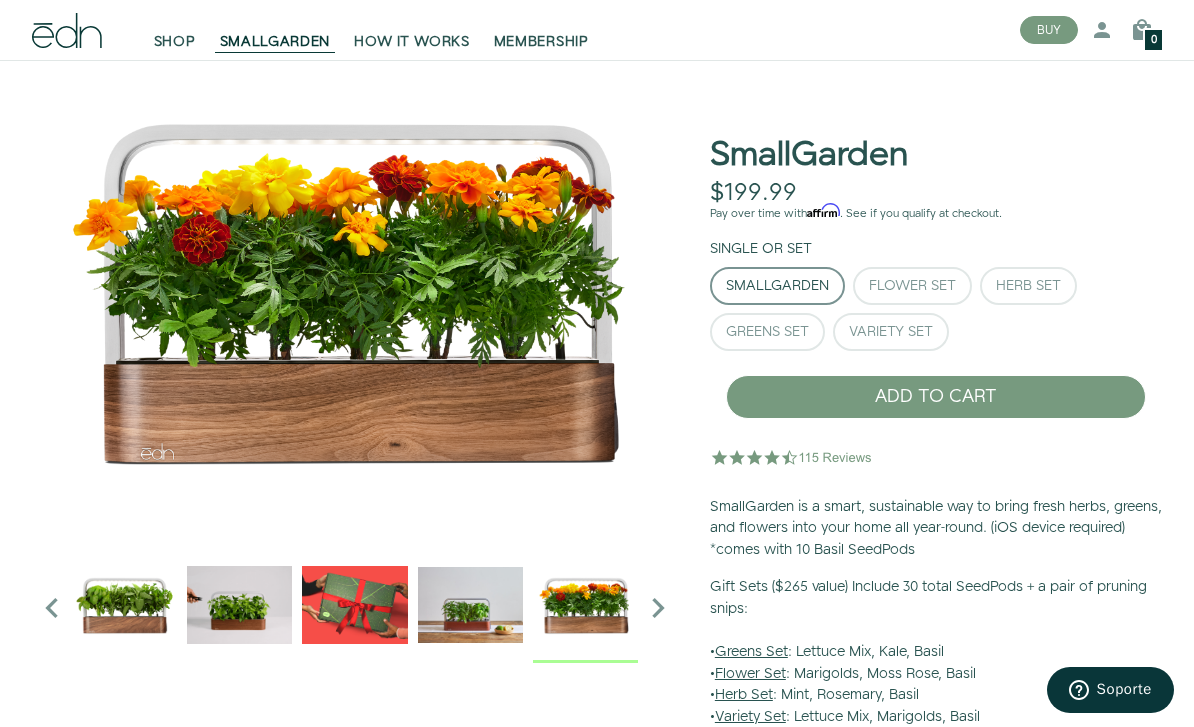 click at bounding box center [658, 608] 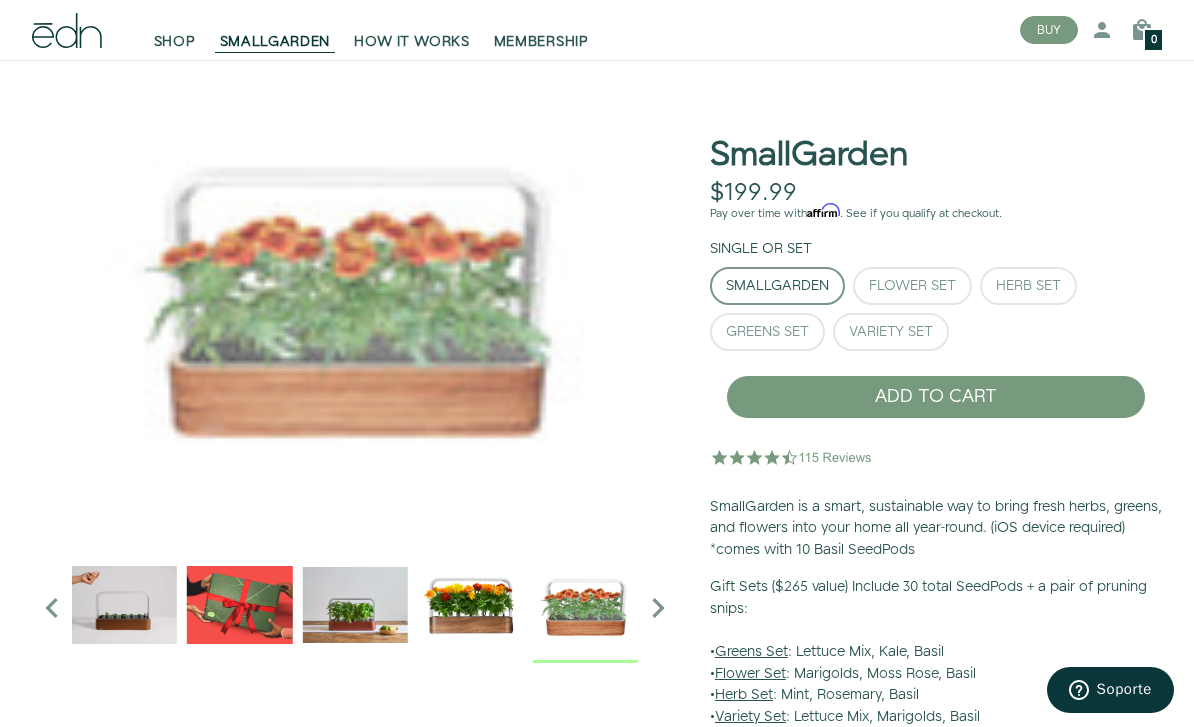click at bounding box center (585, 604) 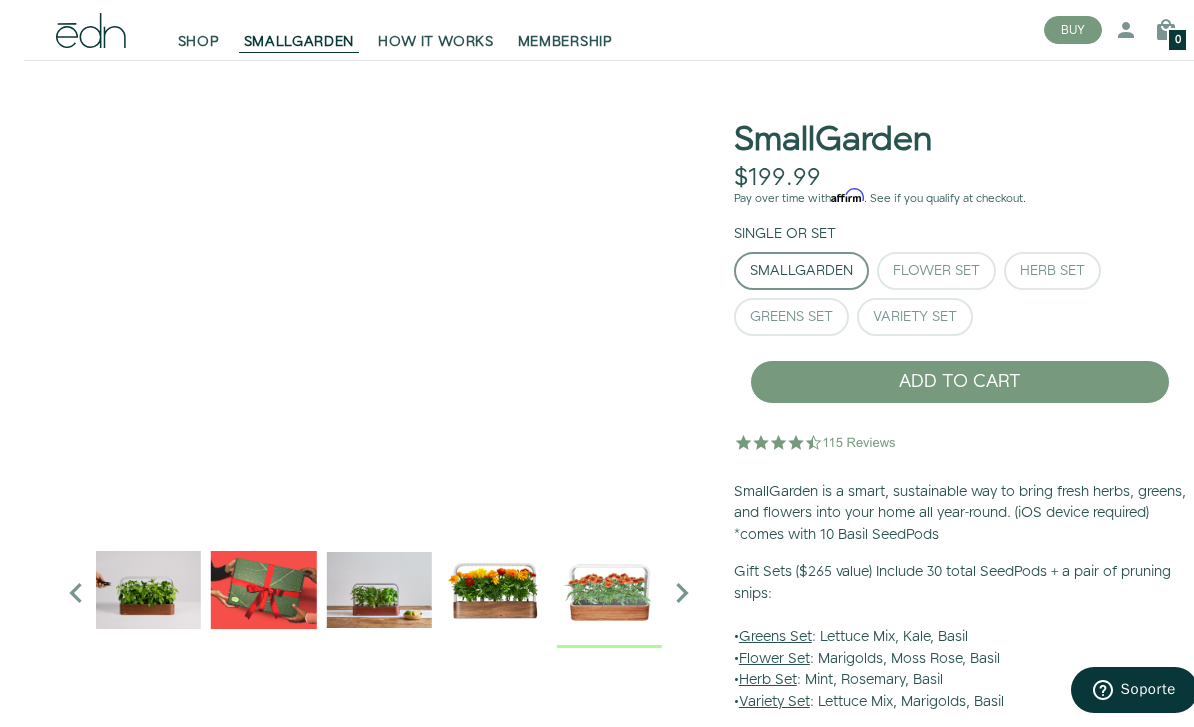 scroll, scrollTop: 73, scrollLeft: 0, axis: vertical 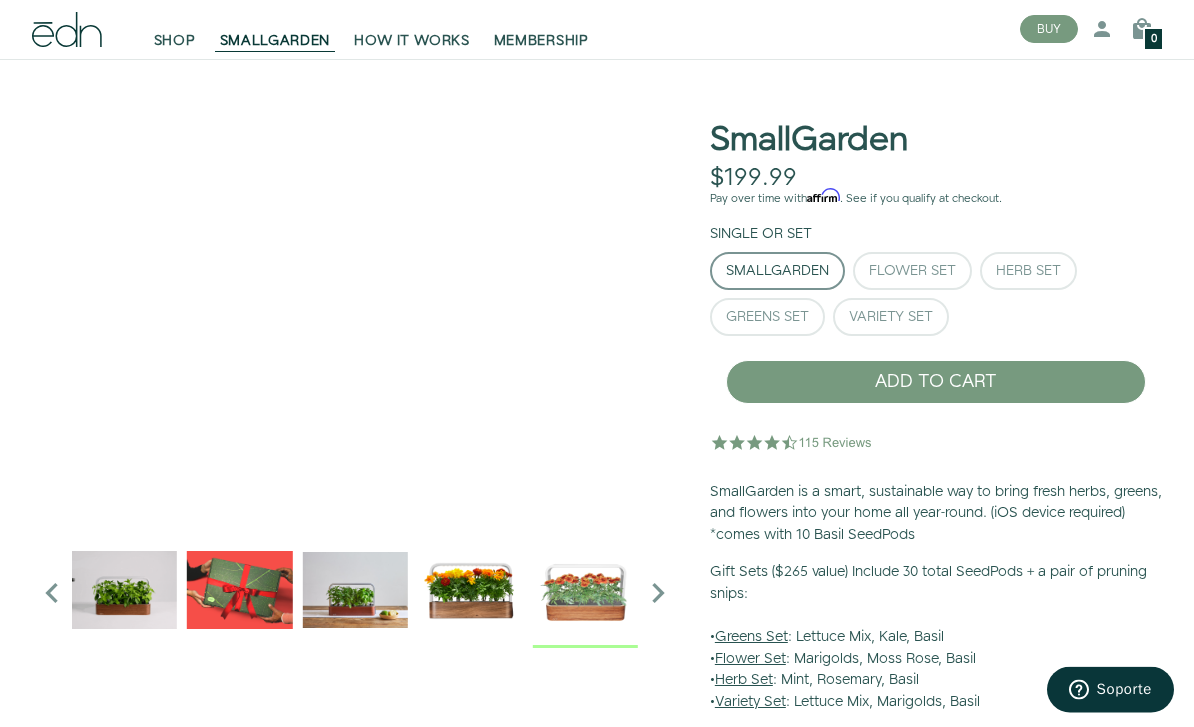 click at bounding box center [658, 594] 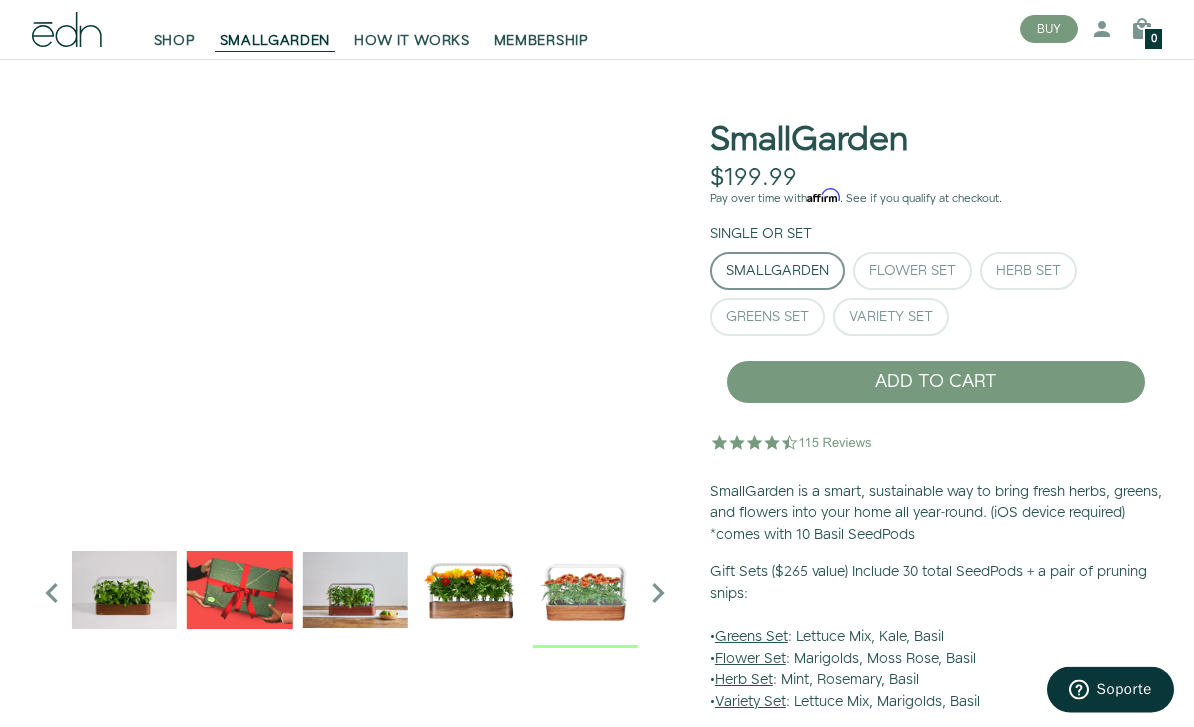 click at bounding box center [658, 594] 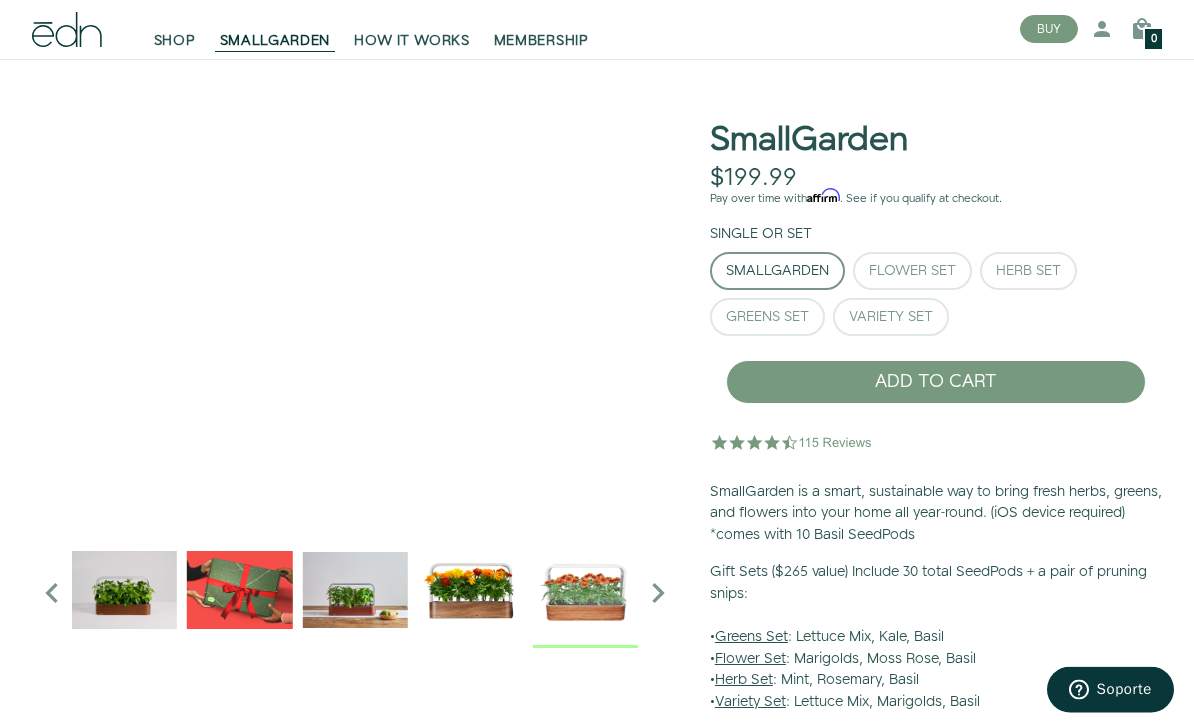 click at bounding box center (585, 590) 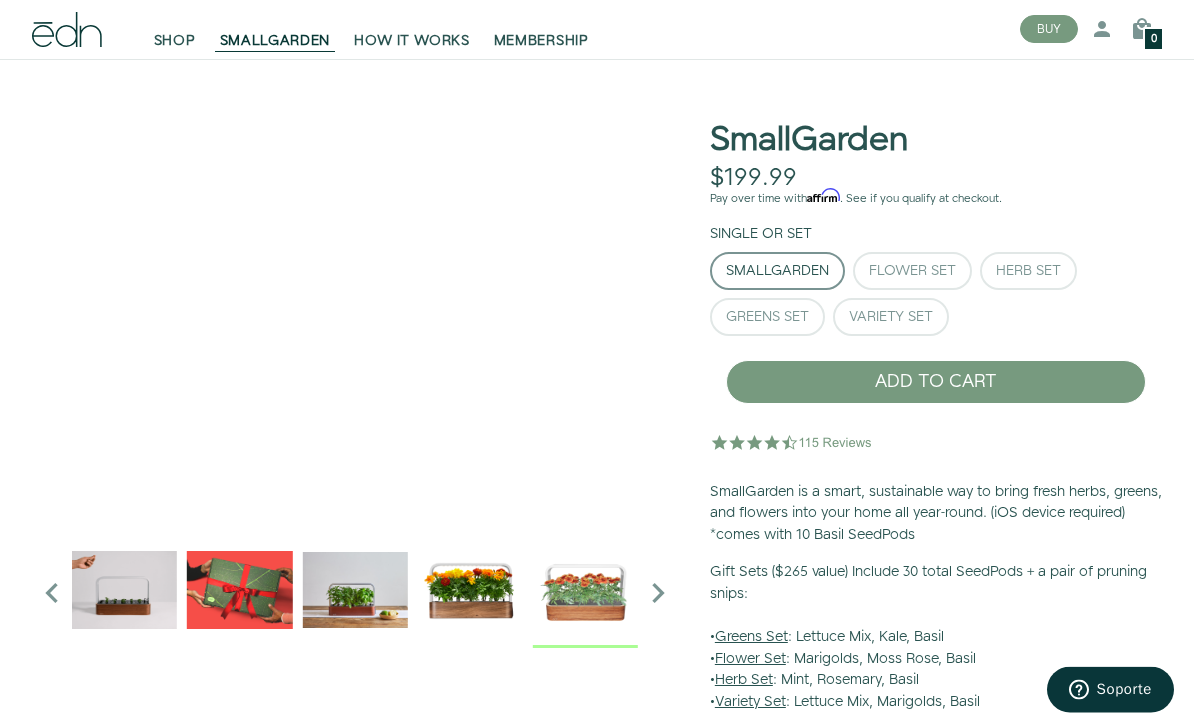 click at bounding box center (585, 590) 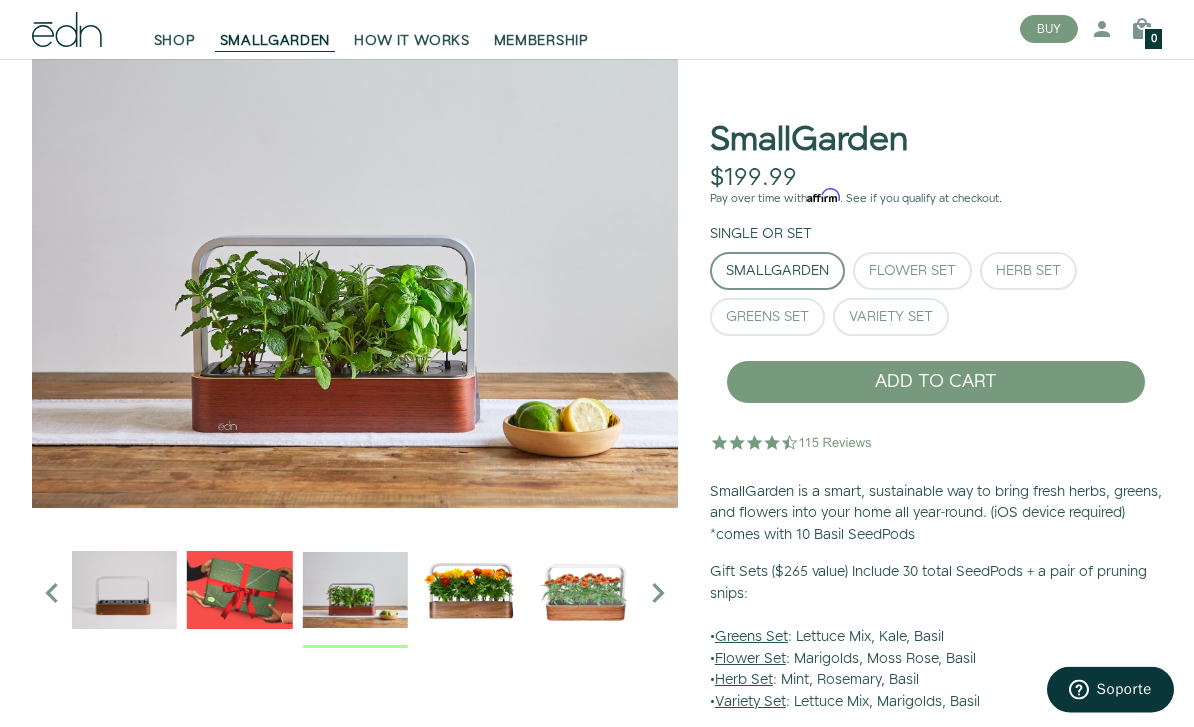click at bounding box center (354, 590) 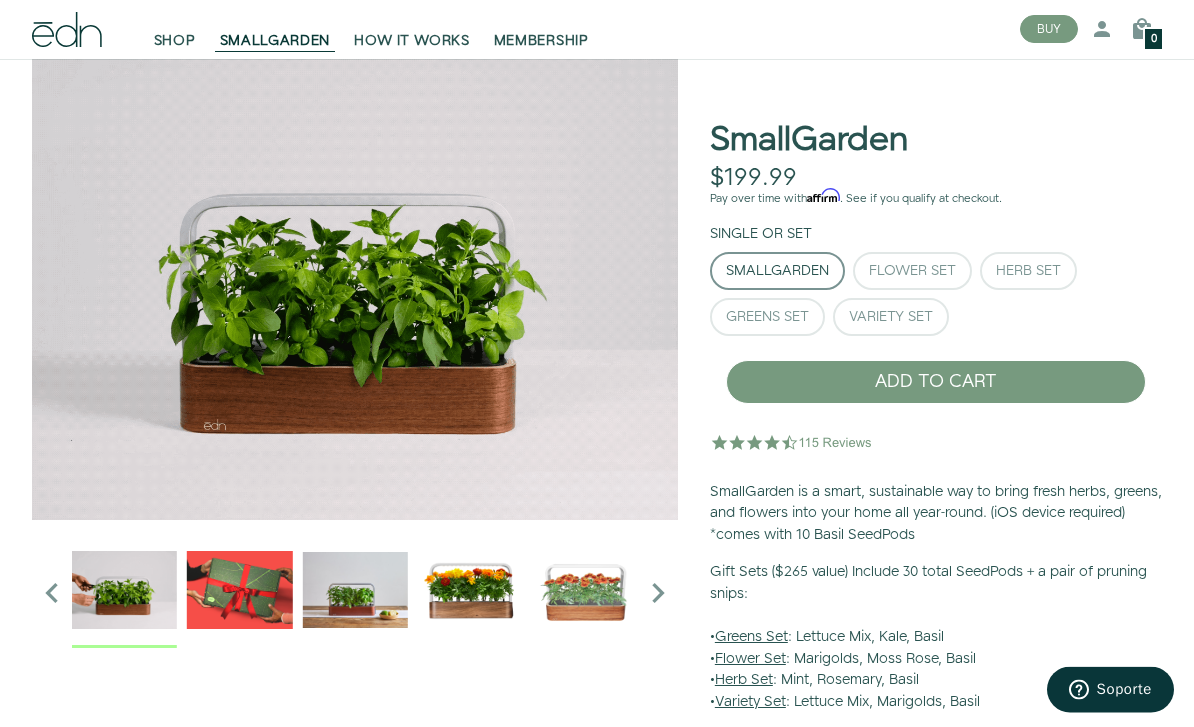 click at bounding box center [124, 590] 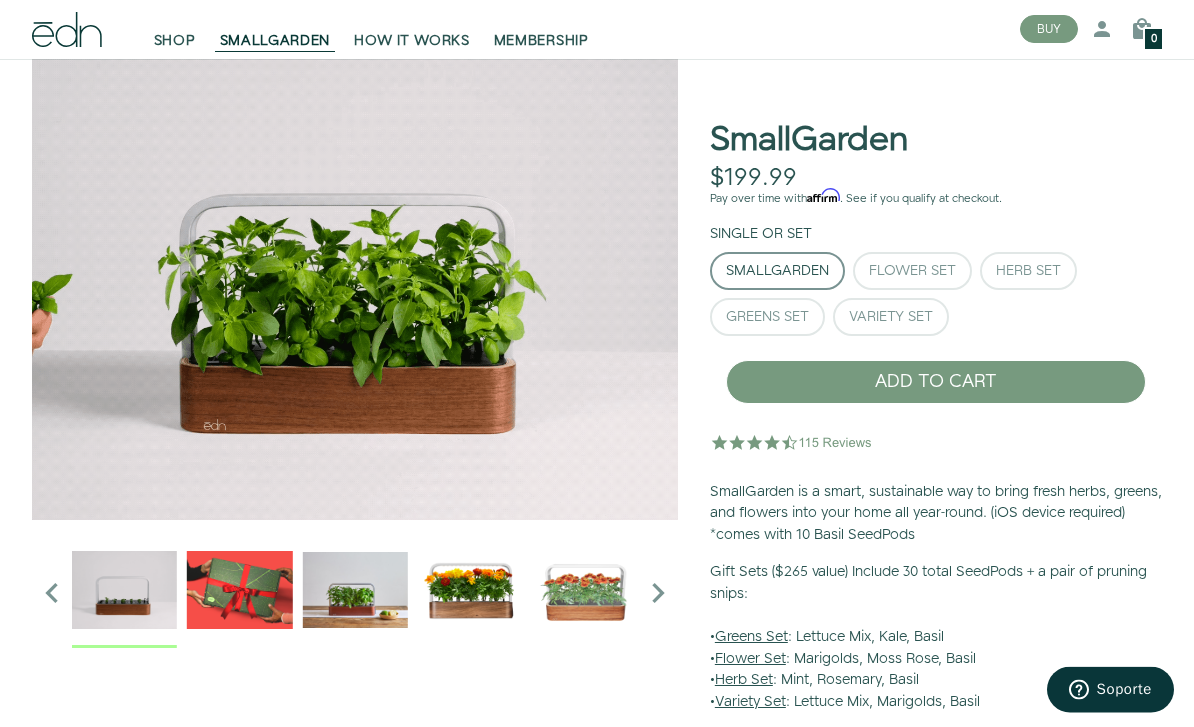 scroll, scrollTop: 0, scrollLeft: 0, axis: both 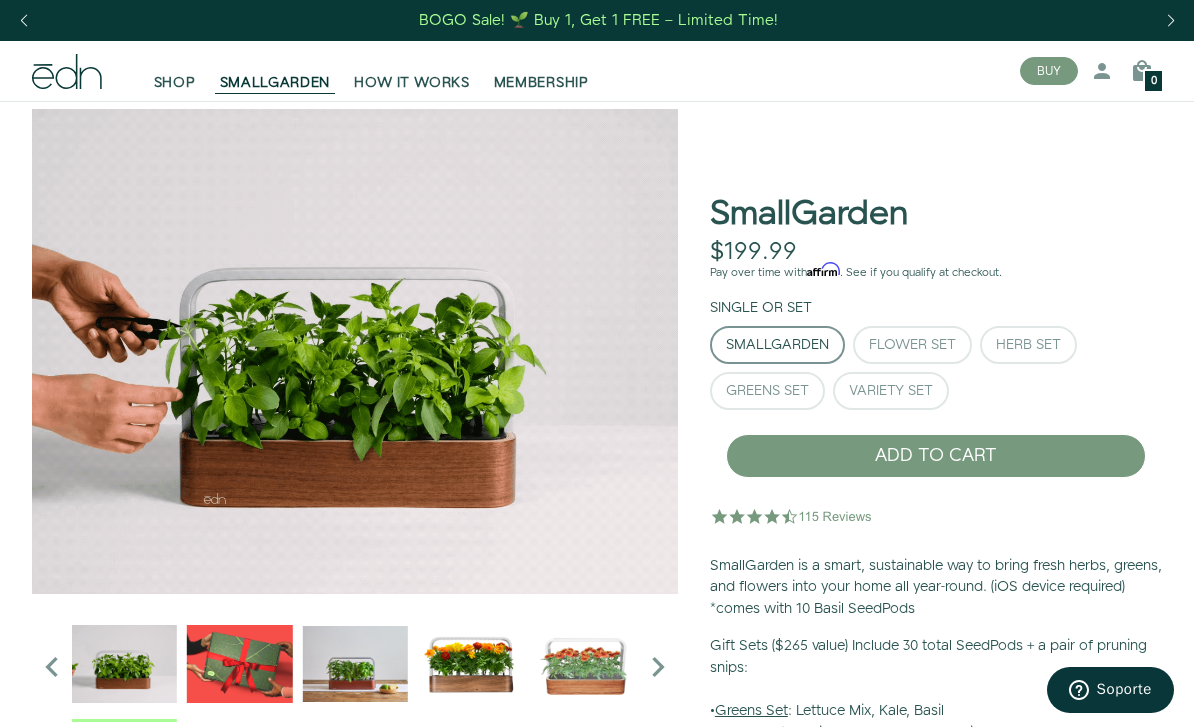 click on "SHOP" at bounding box center (175, 83) 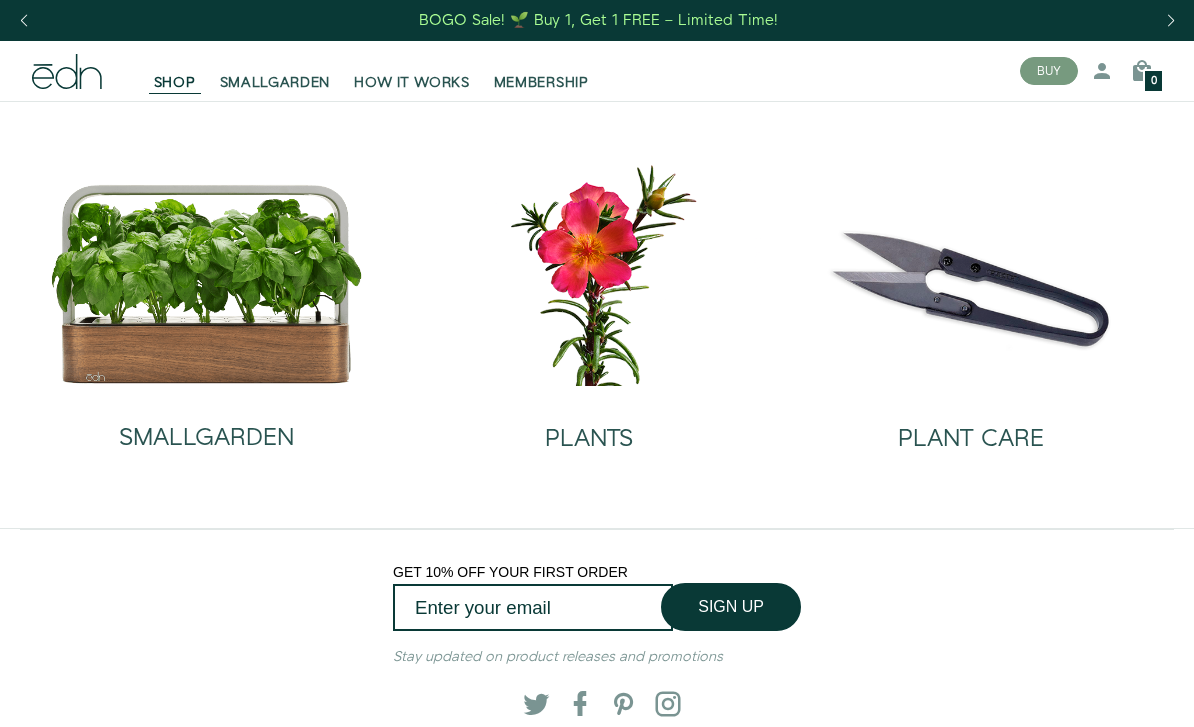 scroll, scrollTop: 0, scrollLeft: 0, axis: both 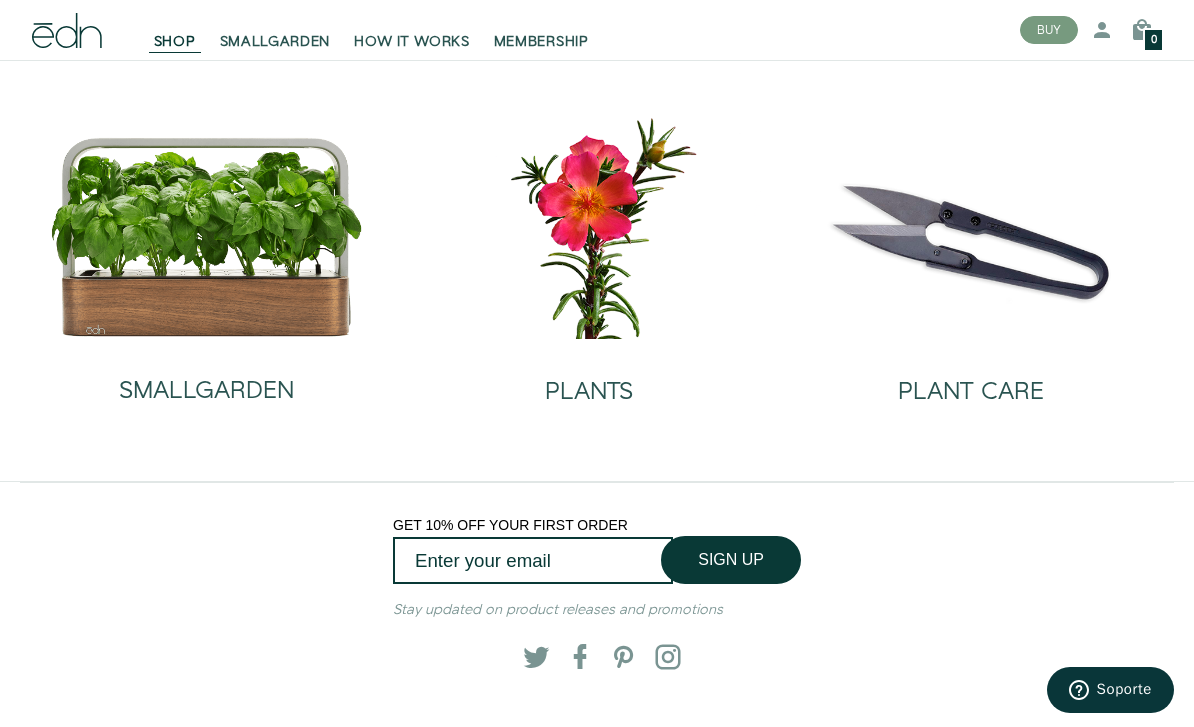 click on "PLANT CARE" at bounding box center [971, 372] 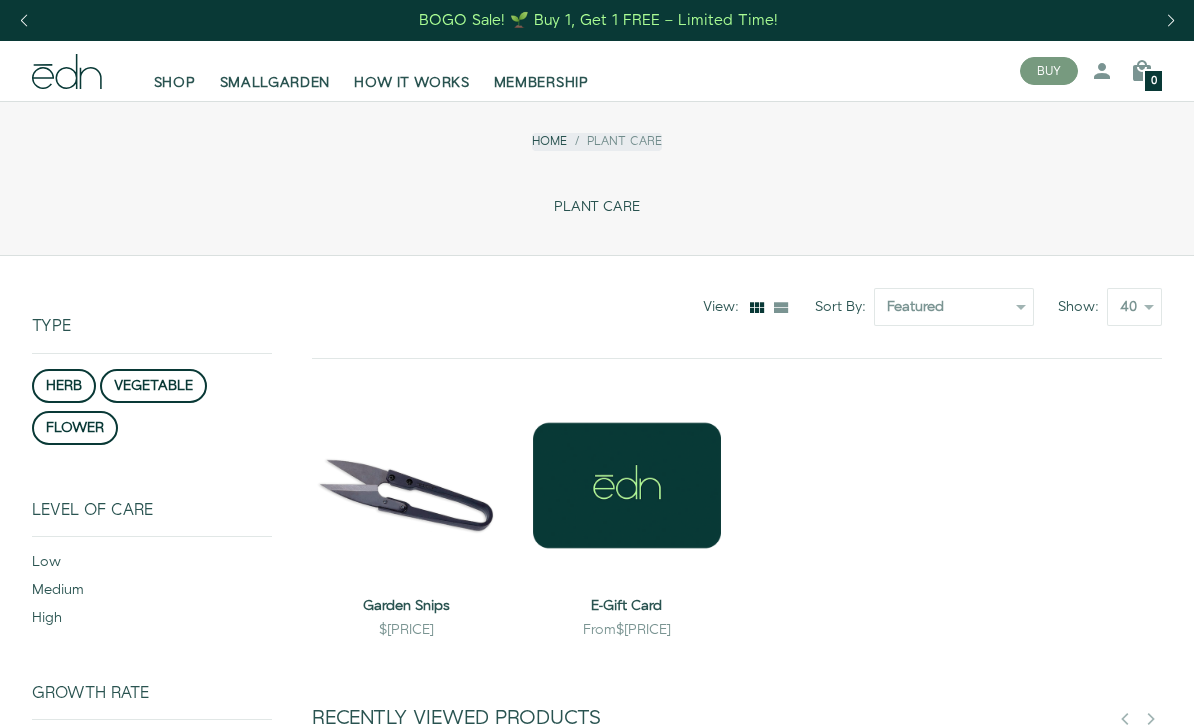 scroll, scrollTop: 0, scrollLeft: 0, axis: both 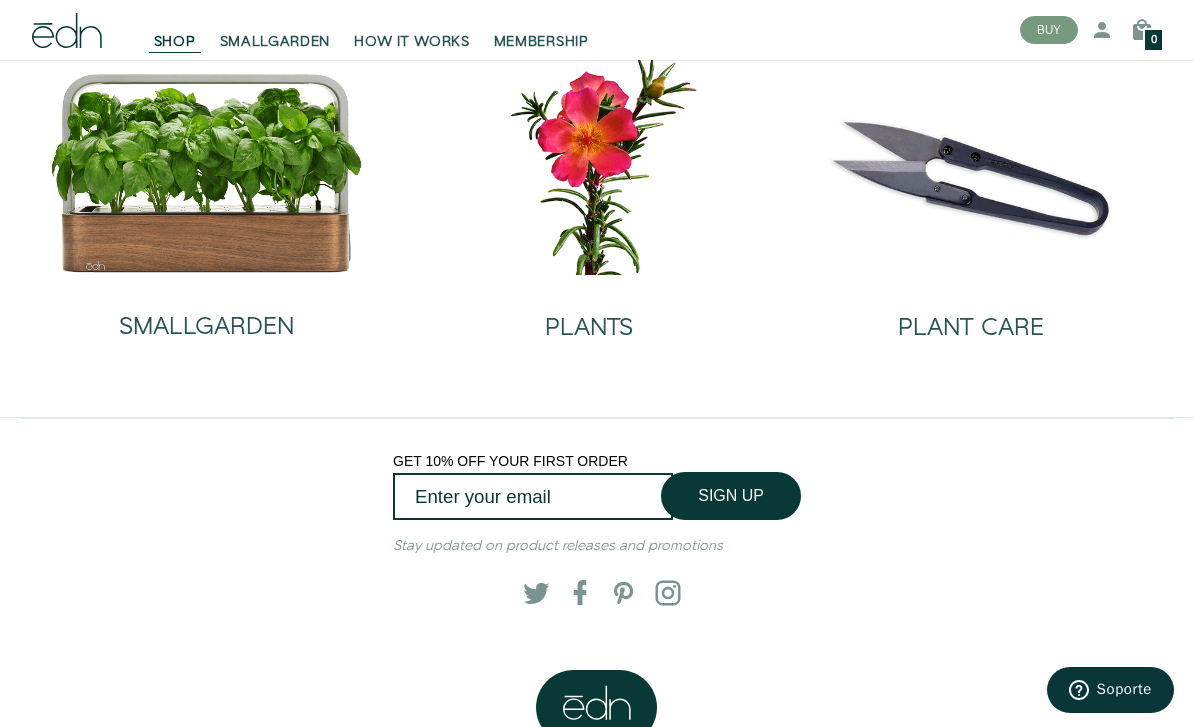 click on "SMALLGARDEN" at bounding box center [206, 327] 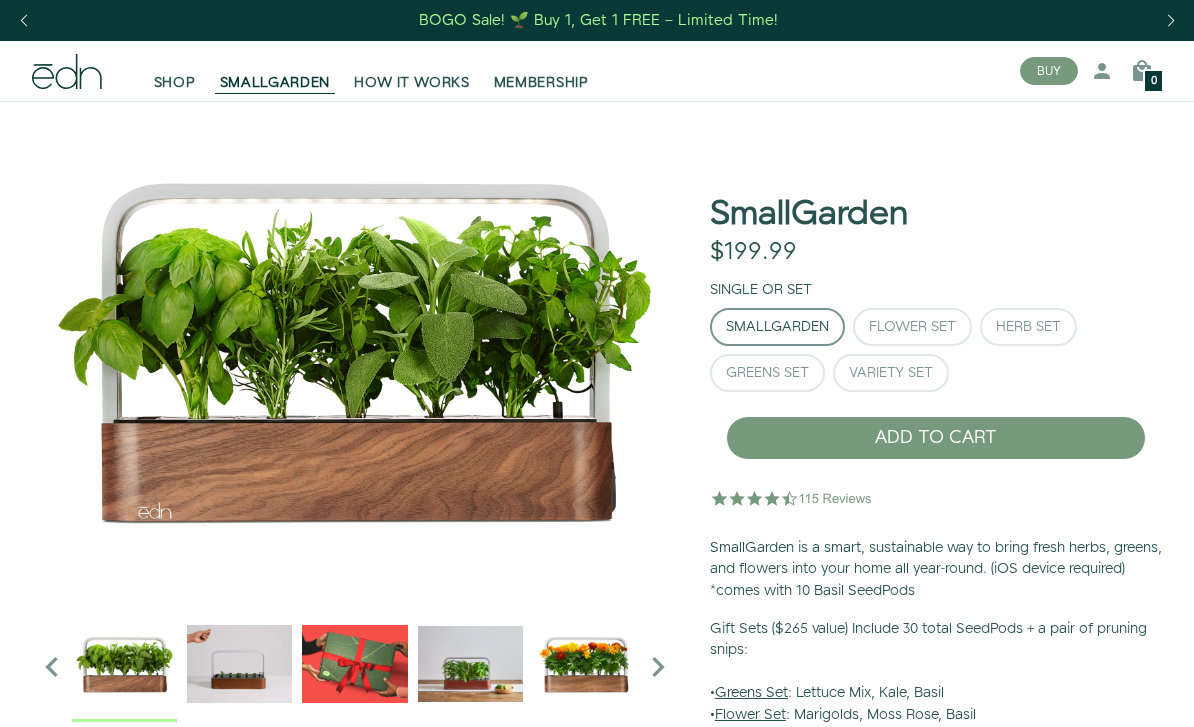 scroll, scrollTop: 32, scrollLeft: 0, axis: vertical 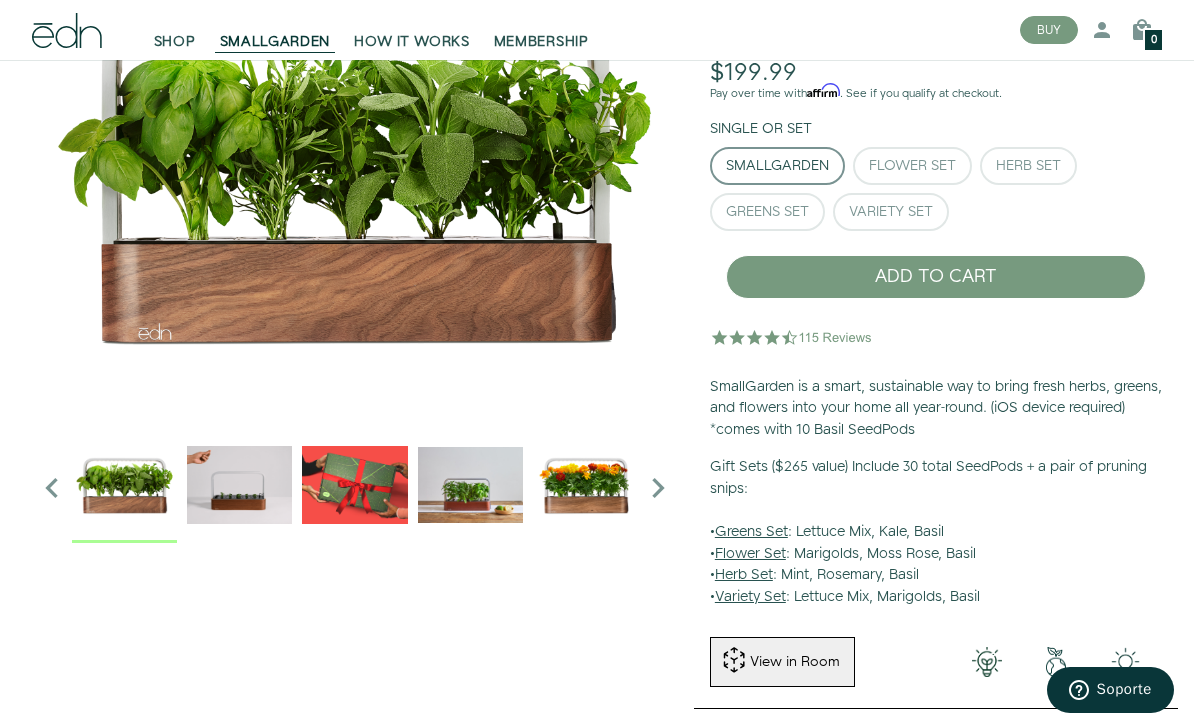 click at bounding box center [124, 484] 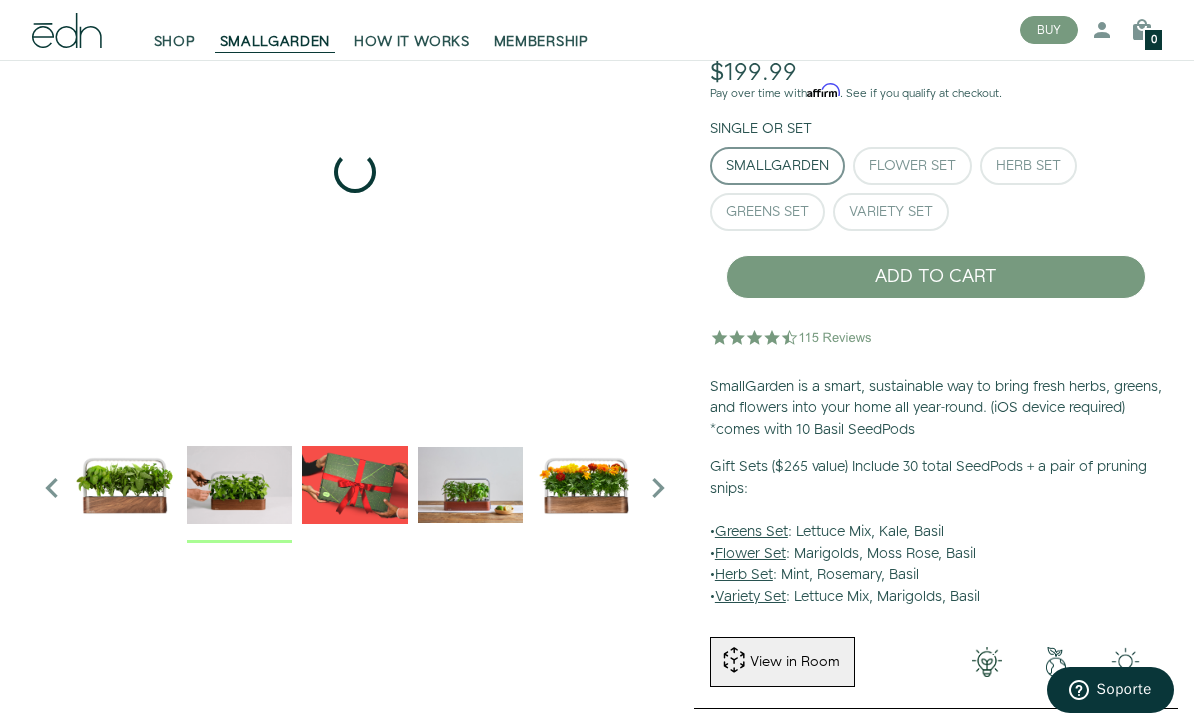 click at bounding box center [239, 484] 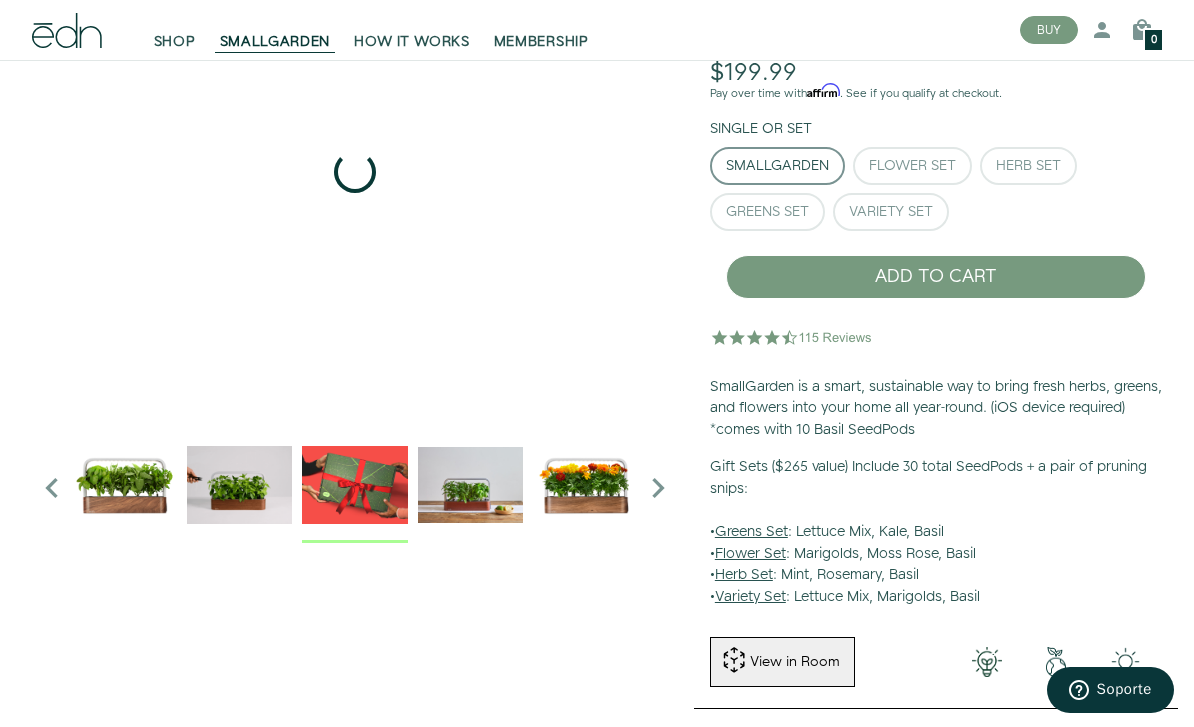 click at bounding box center (354, 484) 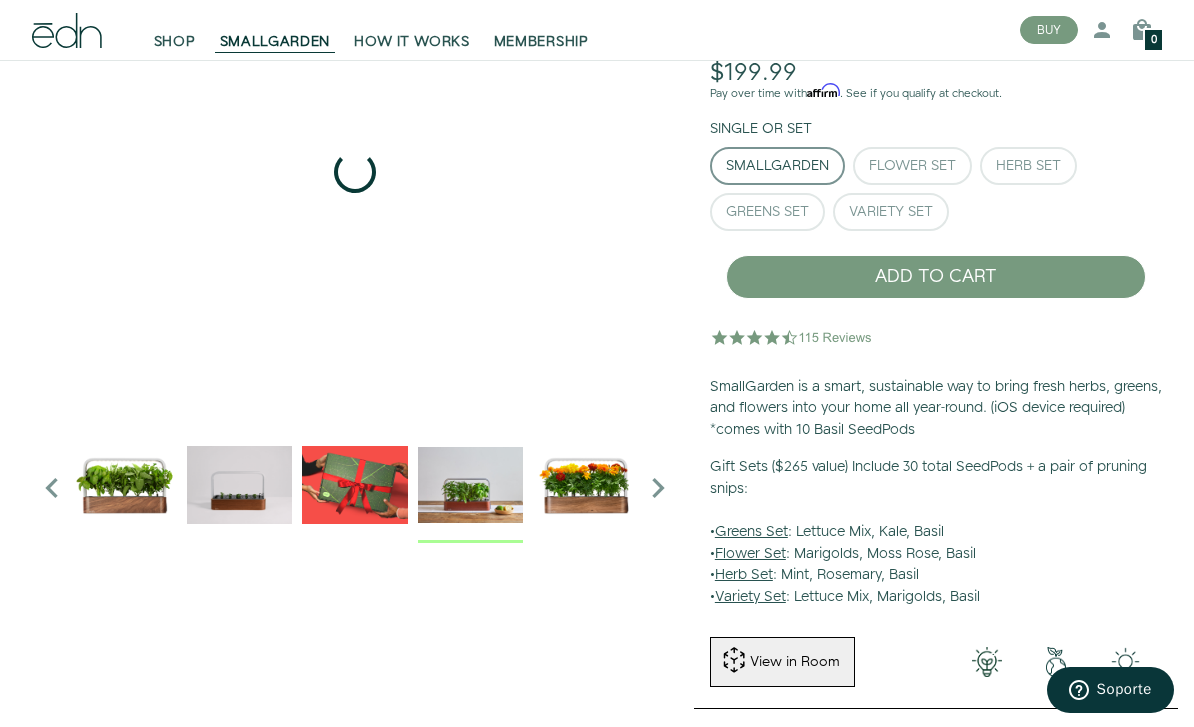 click at bounding box center (470, 484) 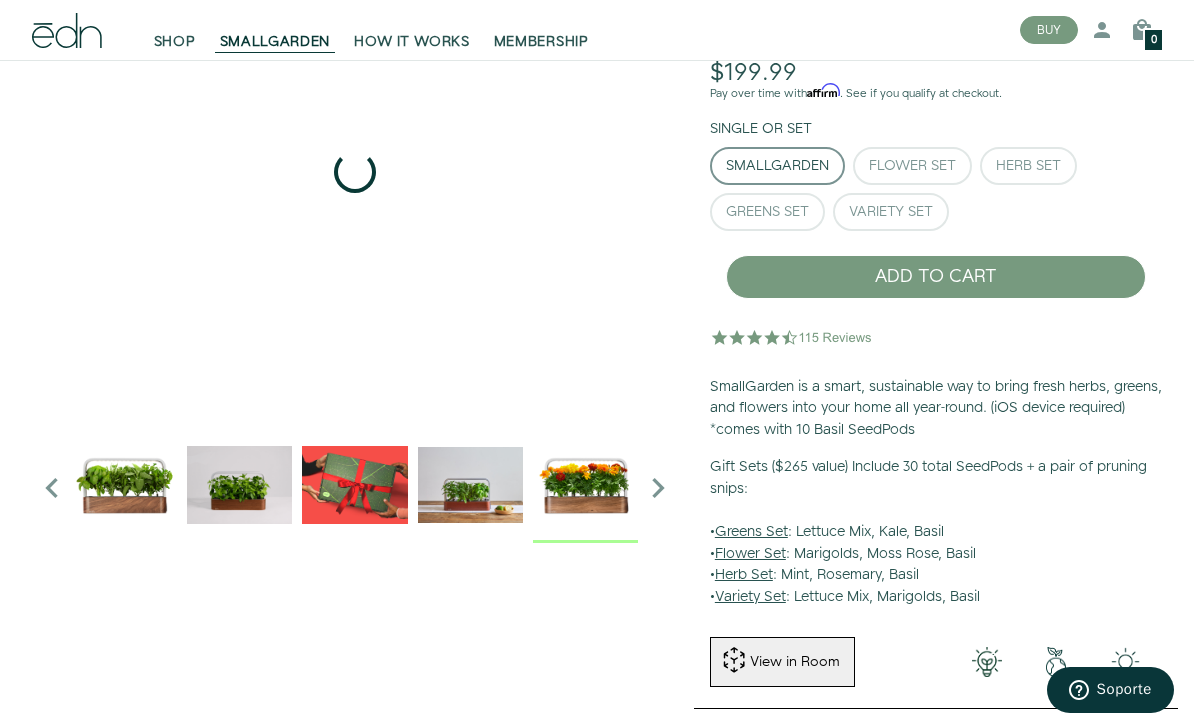 click at bounding box center (585, 484) 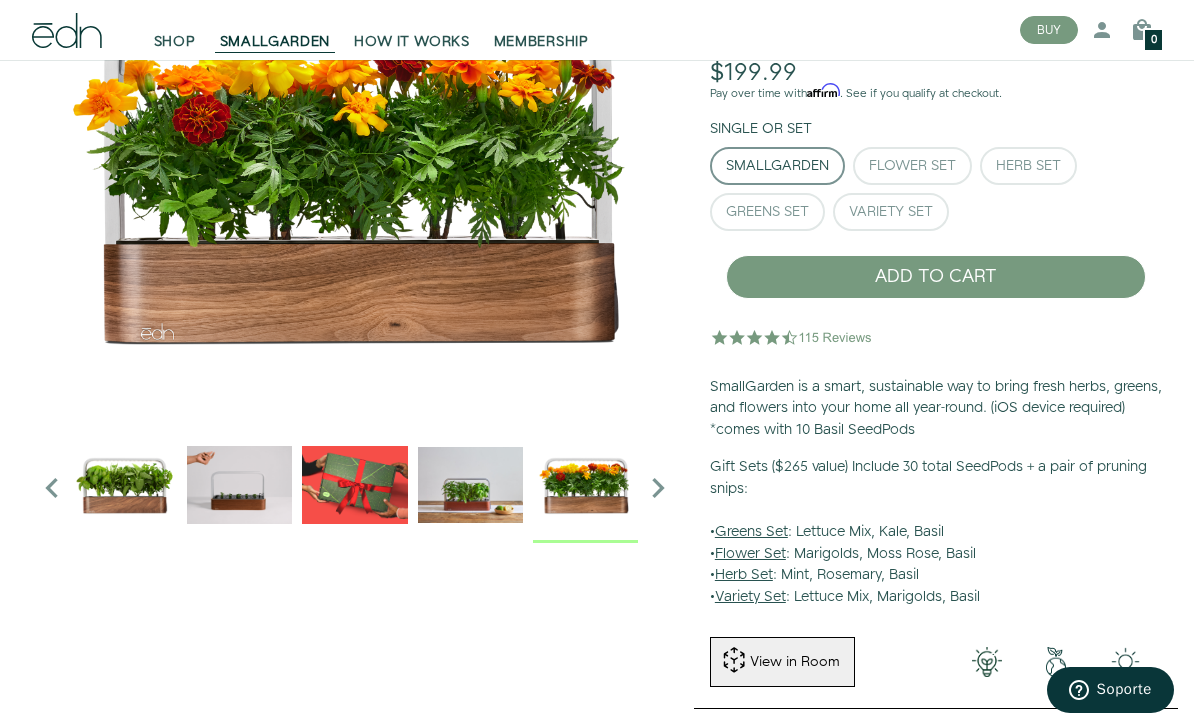 click at bounding box center (355, 487) 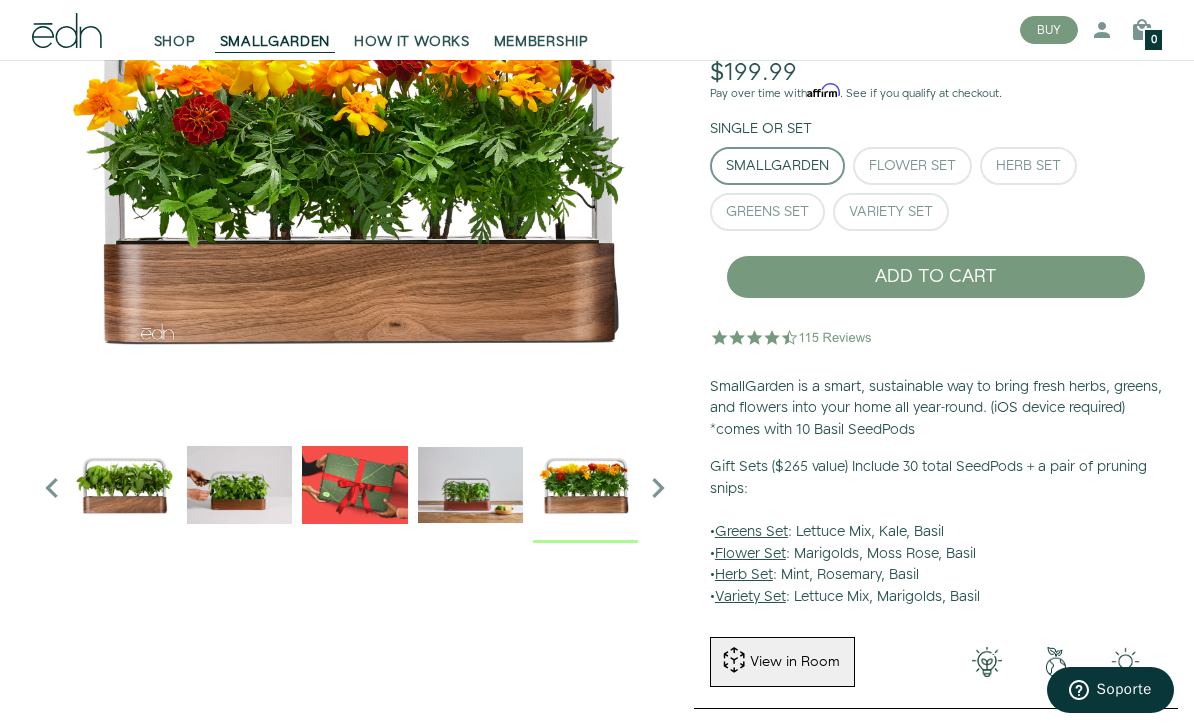 click at bounding box center (658, 488) 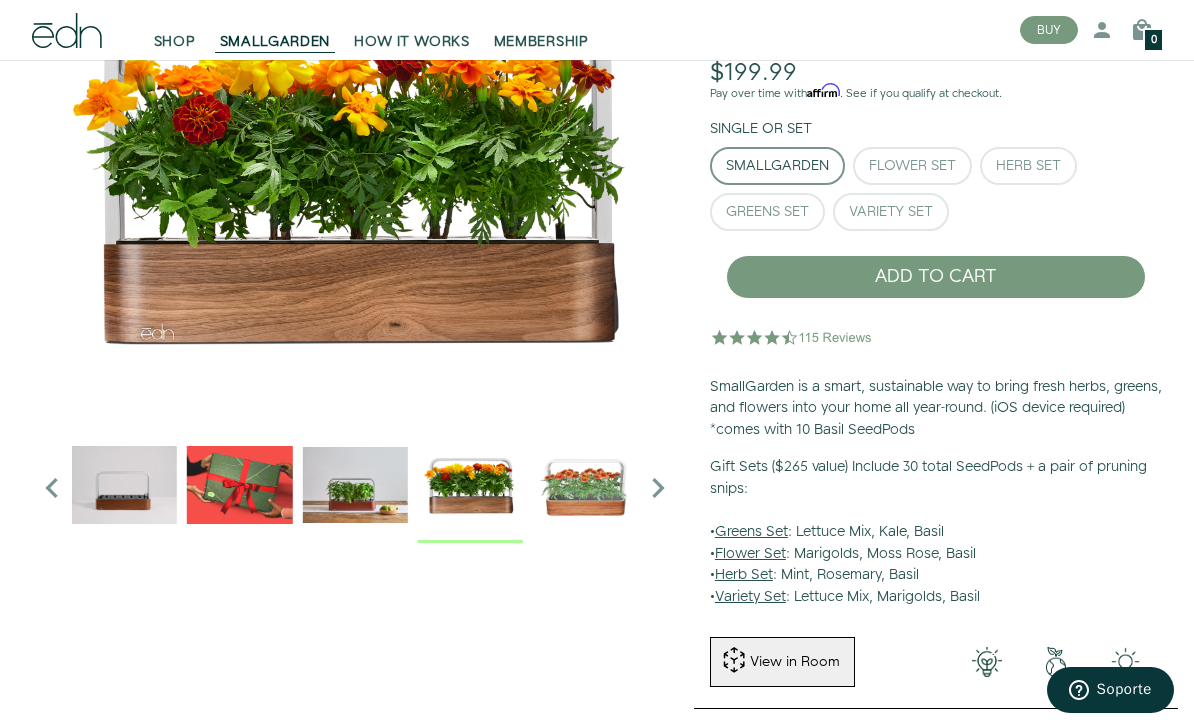 click at bounding box center [52, 488] 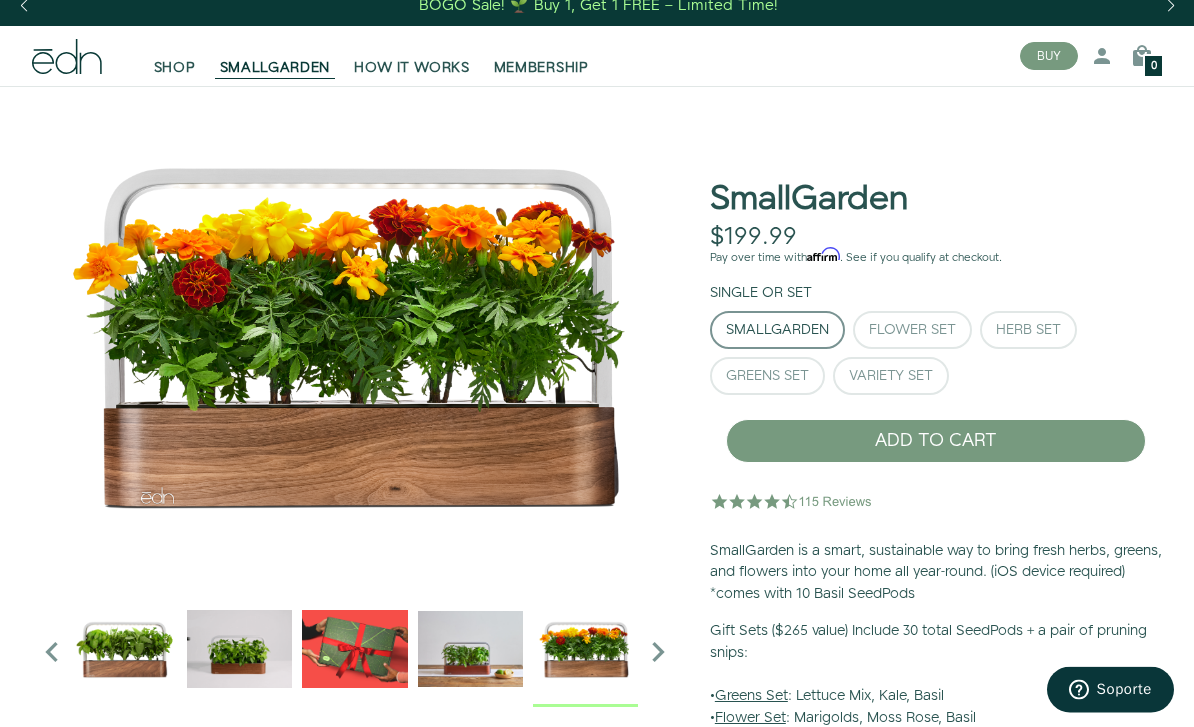scroll, scrollTop: 0, scrollLeft: 0, axis: both 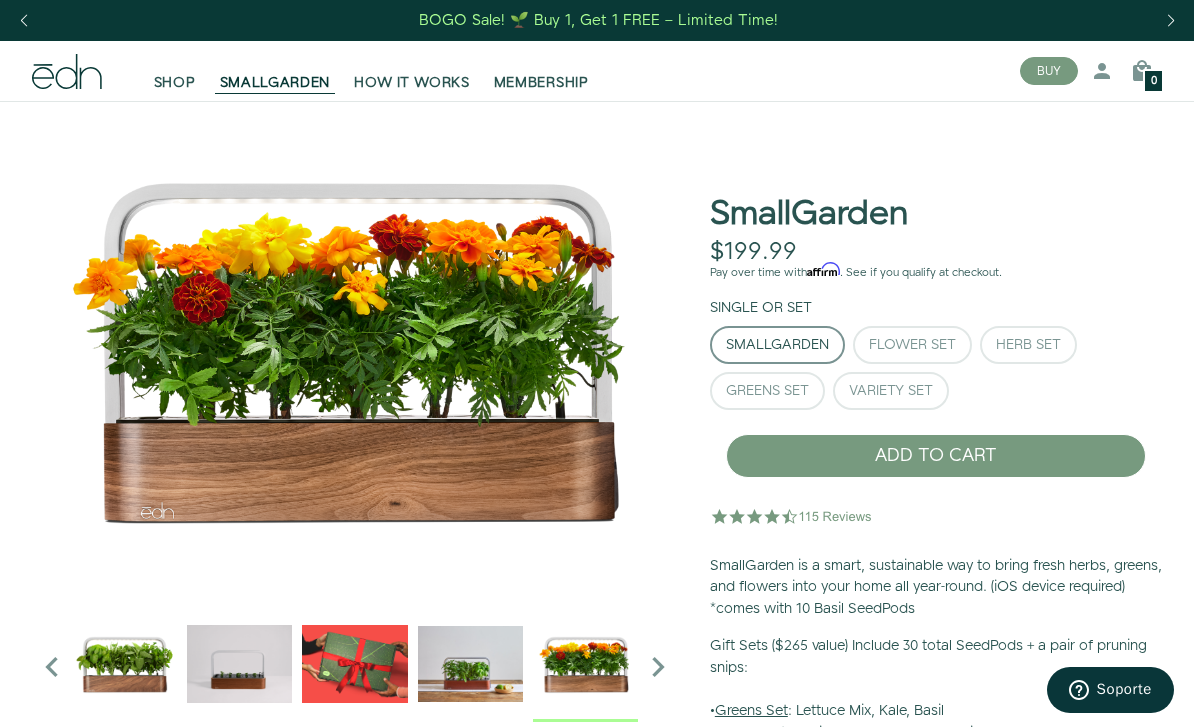 click on "Flower Set" at bounding box center [912, 345] 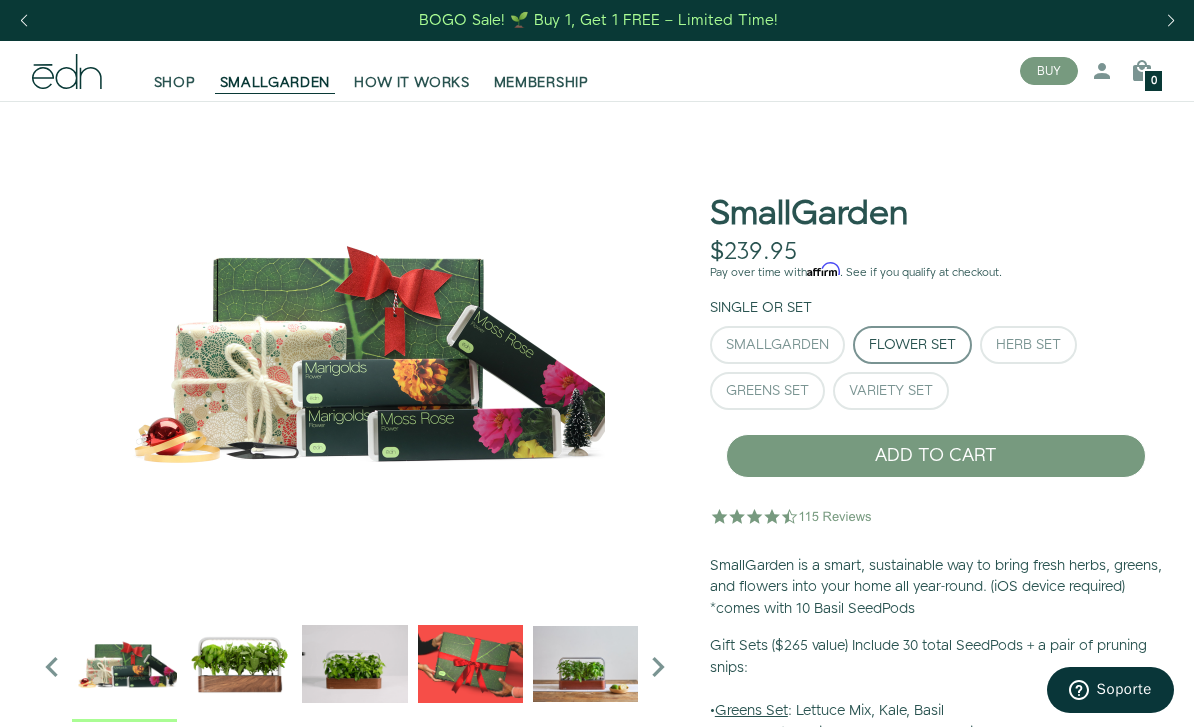 click on "Herb Set" at bounding box center [1028, 345] 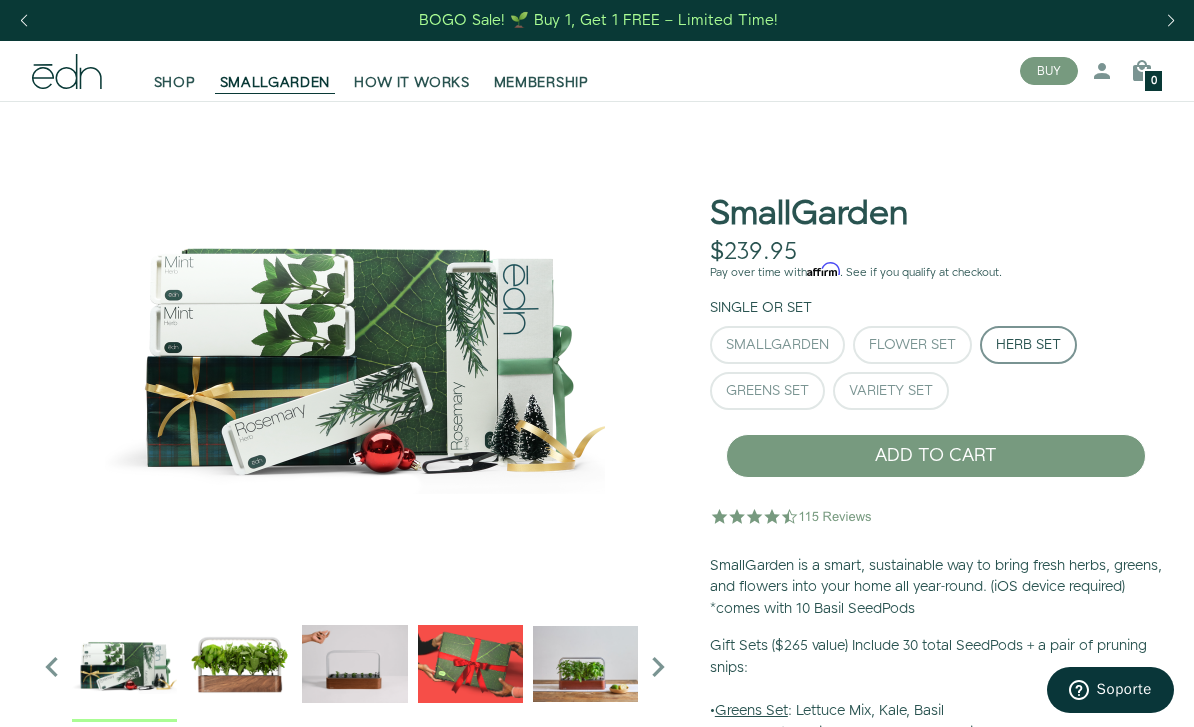 click on "Greens Set" at bounding box center (767, 391) 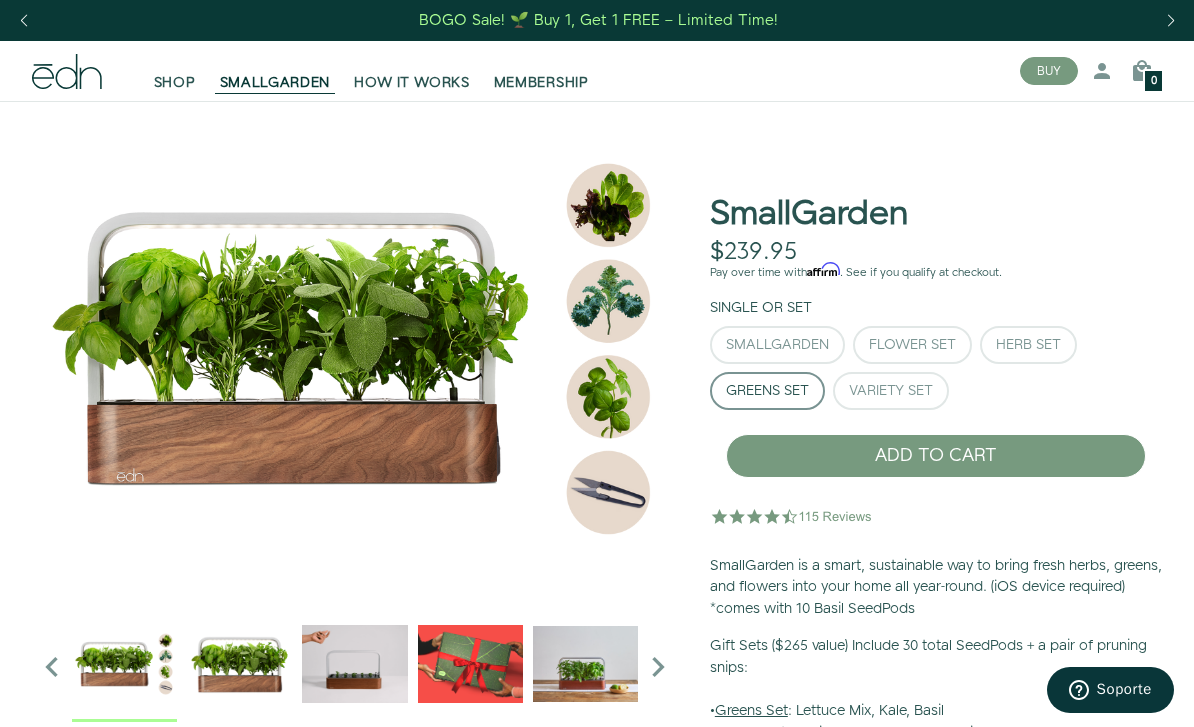 click on "Variety Set" at bounding box center (891, 391) 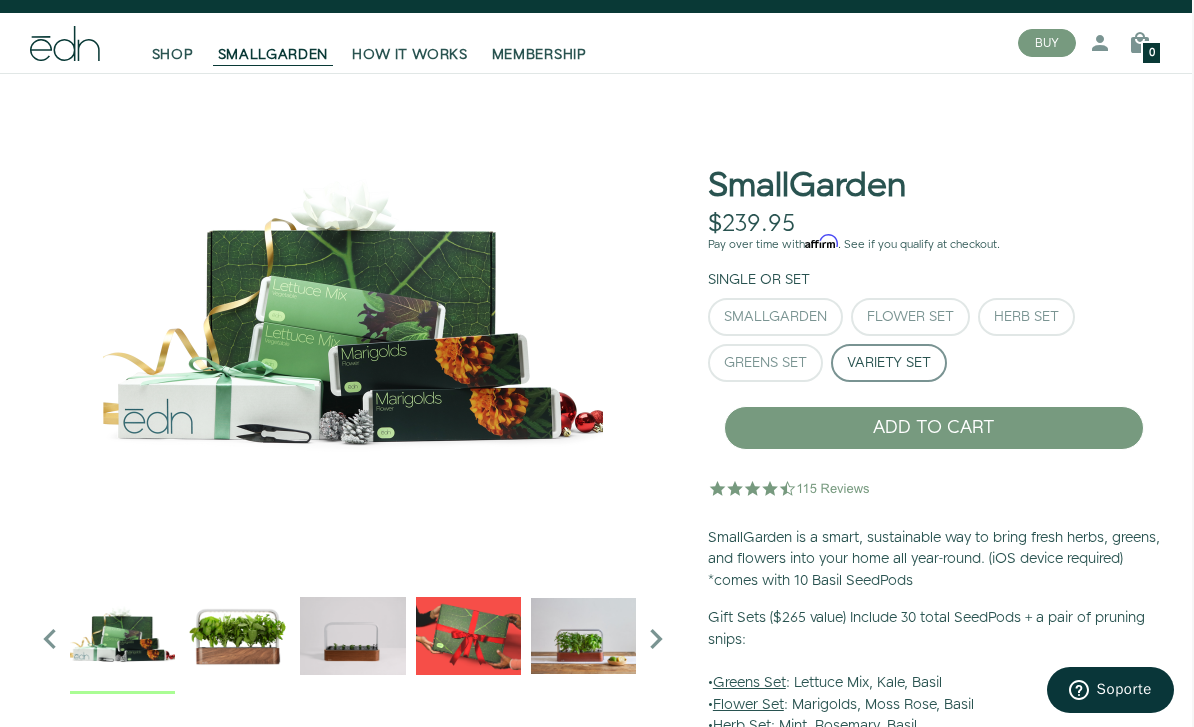 scroll, scrollTop: 0, scrollLeft: 2, axis: horizontal 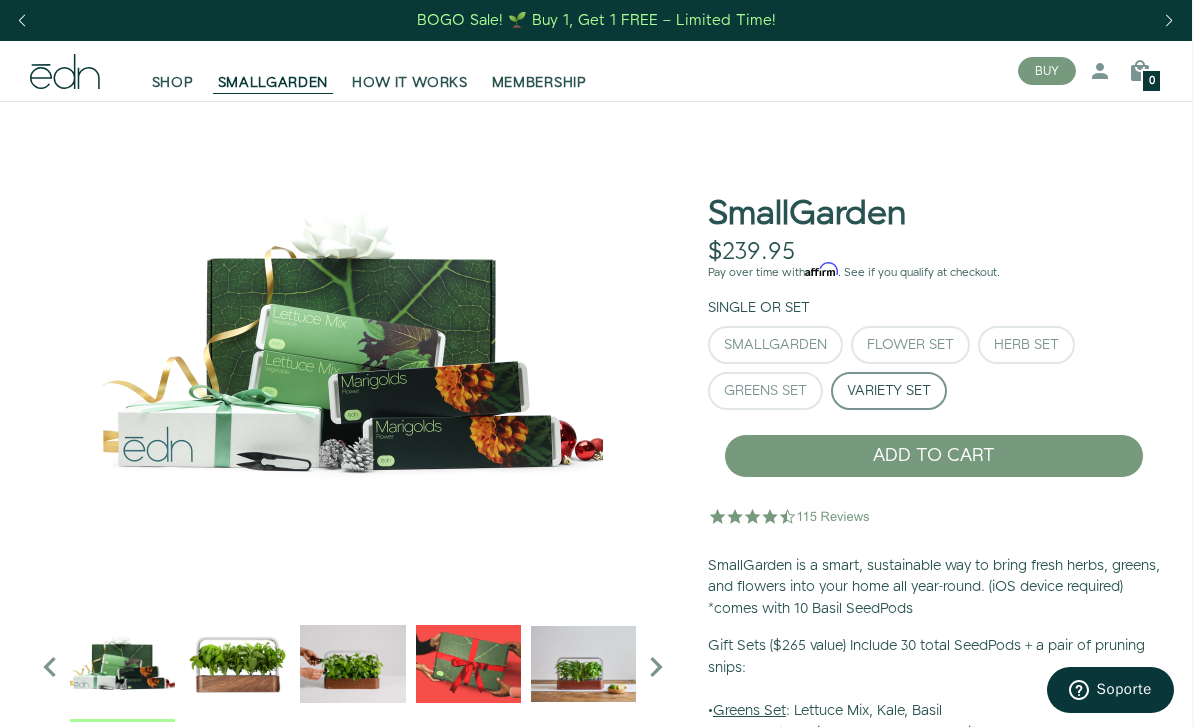 click on "HOW IT WORKS" at bounding box center (409, 83) 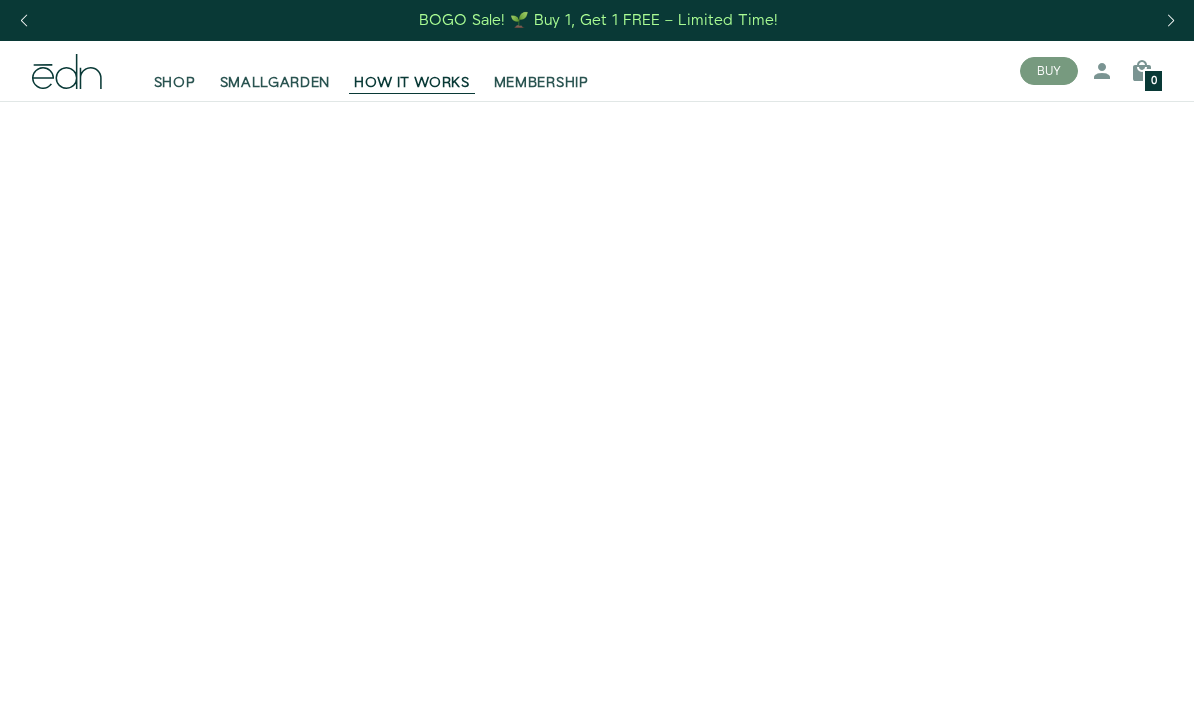 scroll, scrollTop: 0, scrollLeft: 0, axis: both 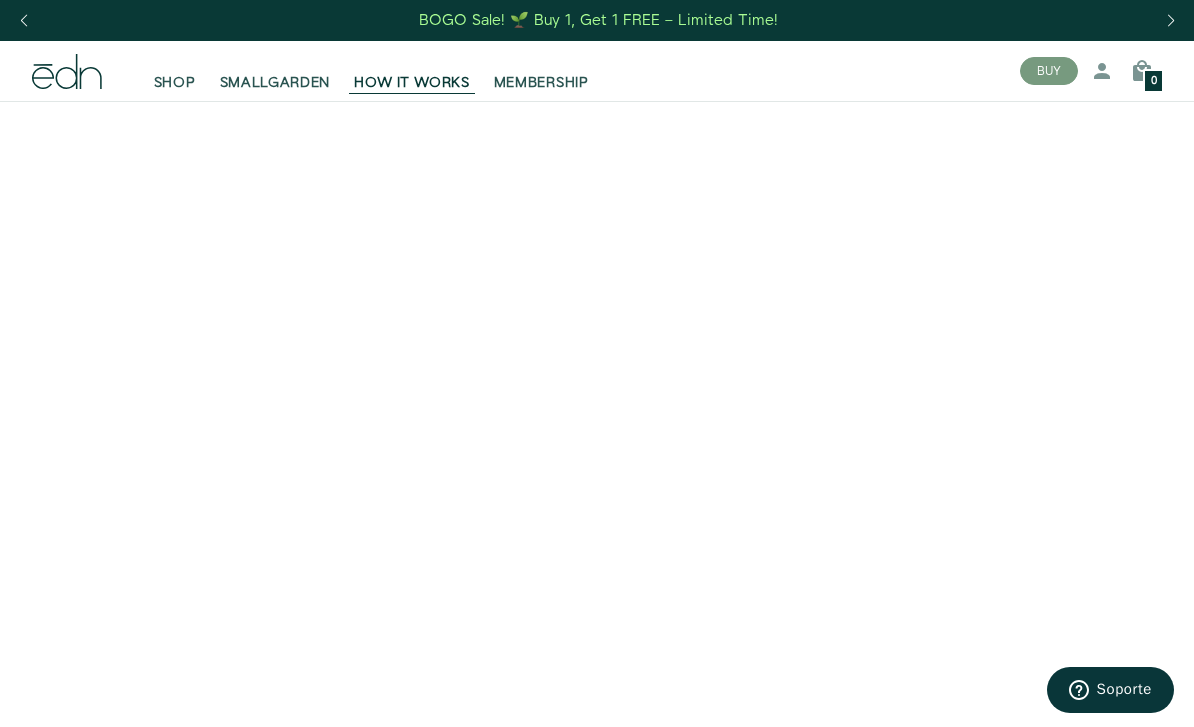 click 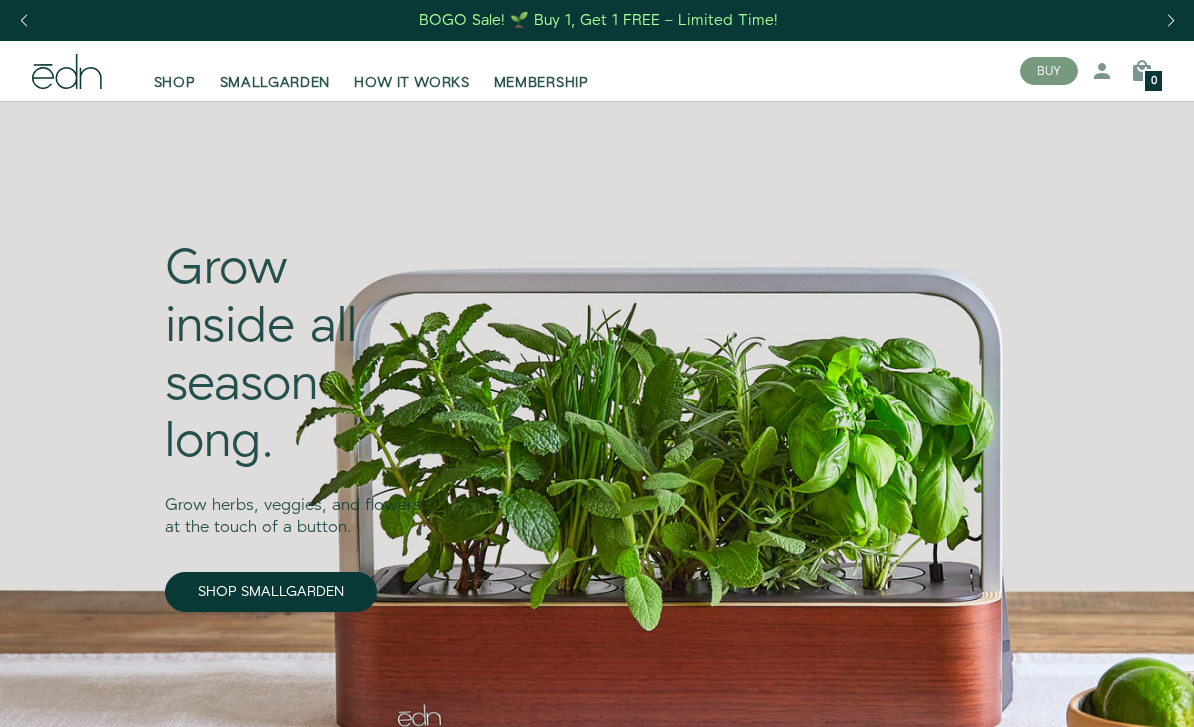 scroll, scrollTop: 0, scrollLeft: 0, axis: both 